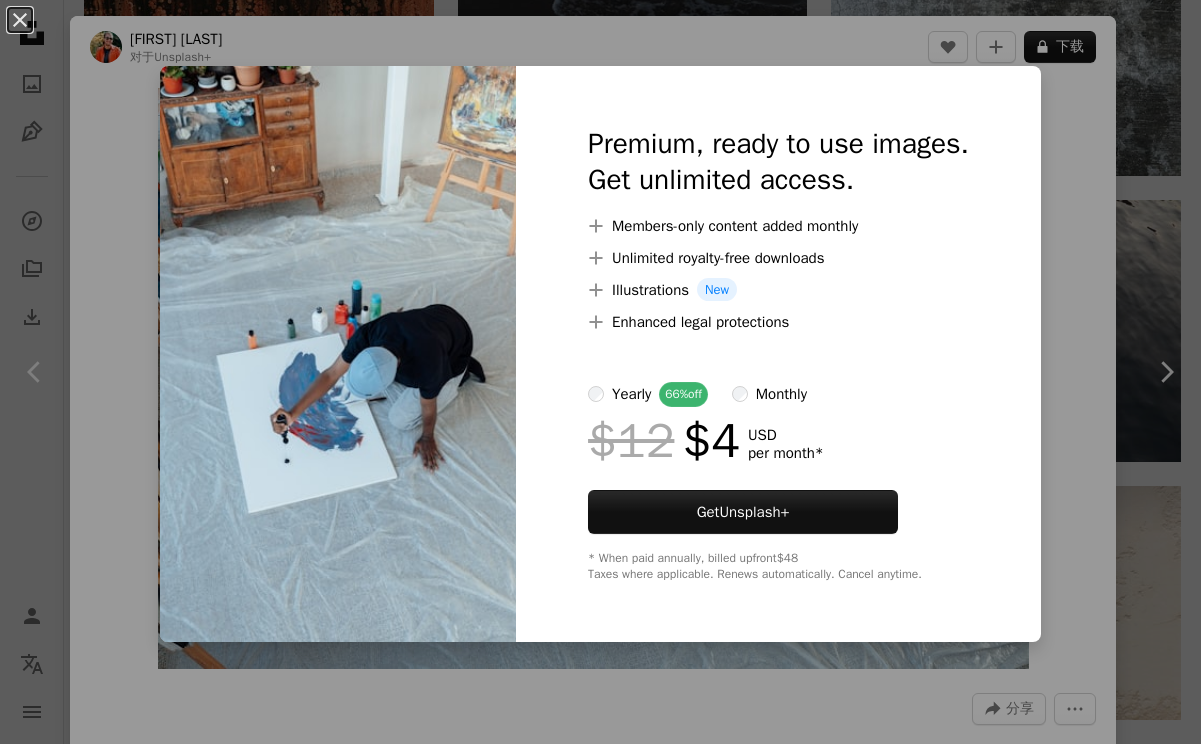 scroll, scrollTop: 30102, scrollLeft: 0, axis: vertical 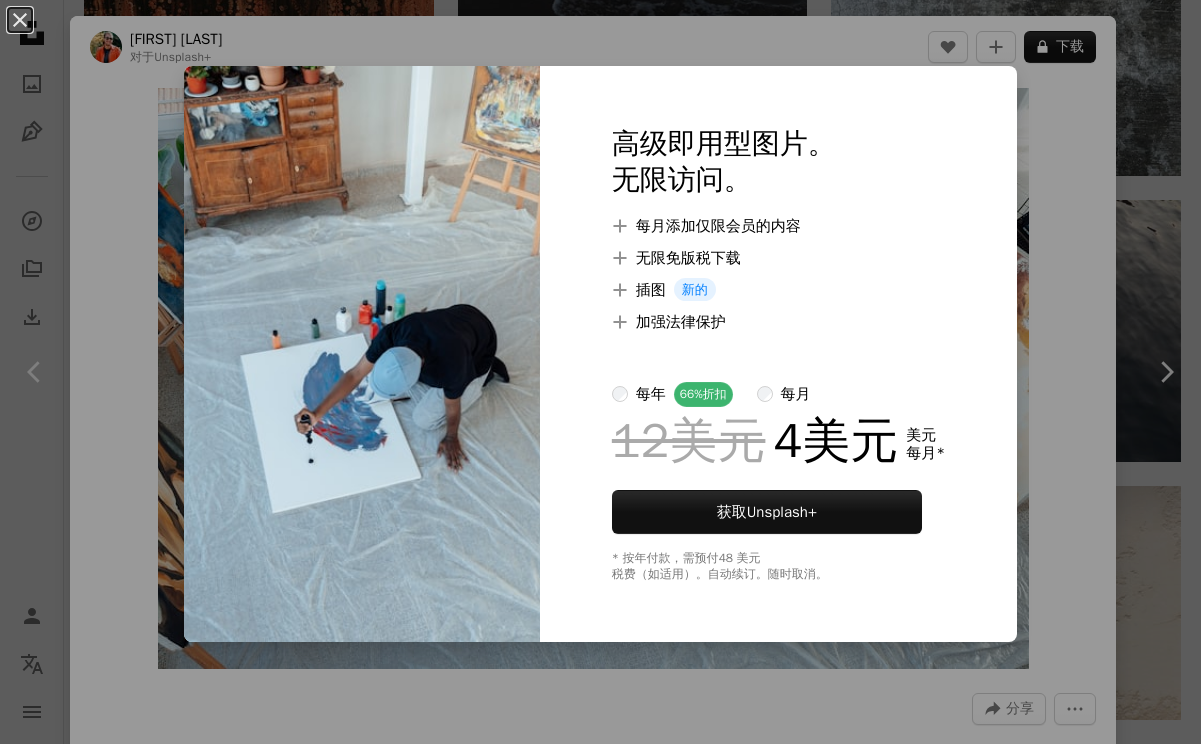 click 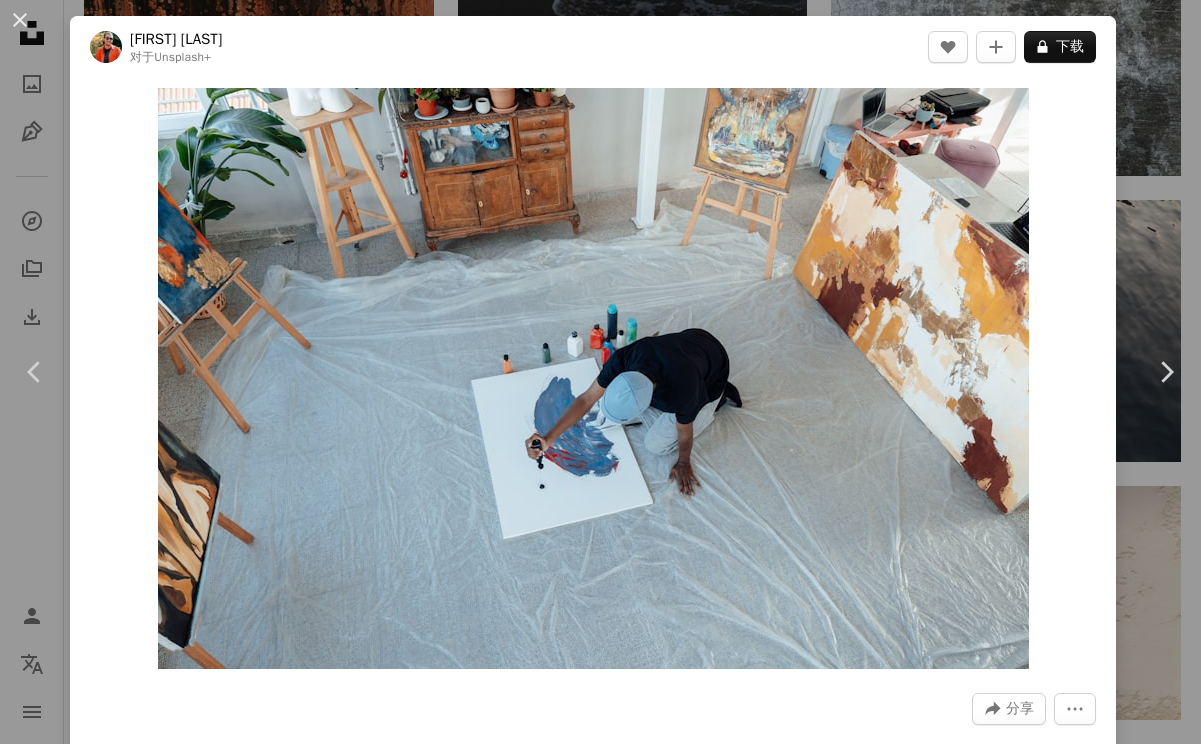click on "A map marker [CITY], [CITY] [COUNTRY] Calendar outlined Published on [DATE] Camera SONY, ILCE-7M4 Safety Licensed under the Unsplash+ License art painting abstract art studio artist abstract painting canvas painter african american black history month afro african americans painting workshop the arts afro man grey Free stock photos 来自本系列 Chevron right 相关图片 A heart" at bounding box center (600, 372) 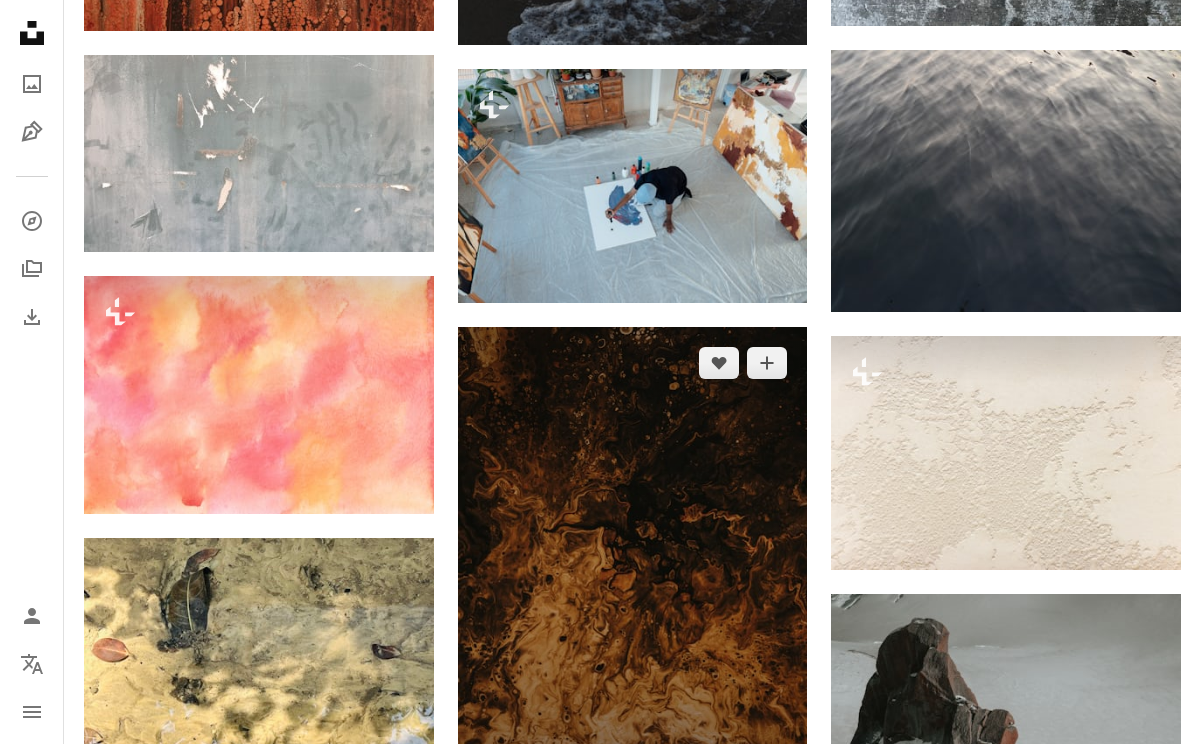scroll, scrollTop: 30240, scrollLeft: 0, axis: vertical 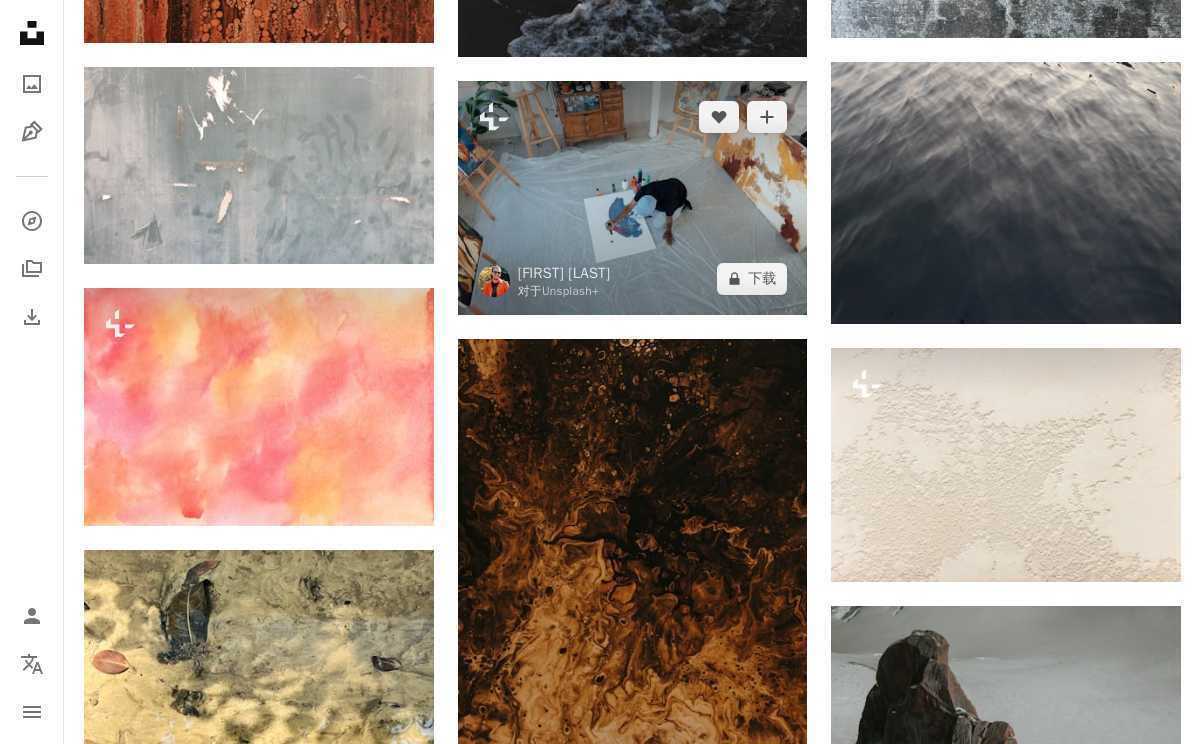 click at bounding box center (633, 197) 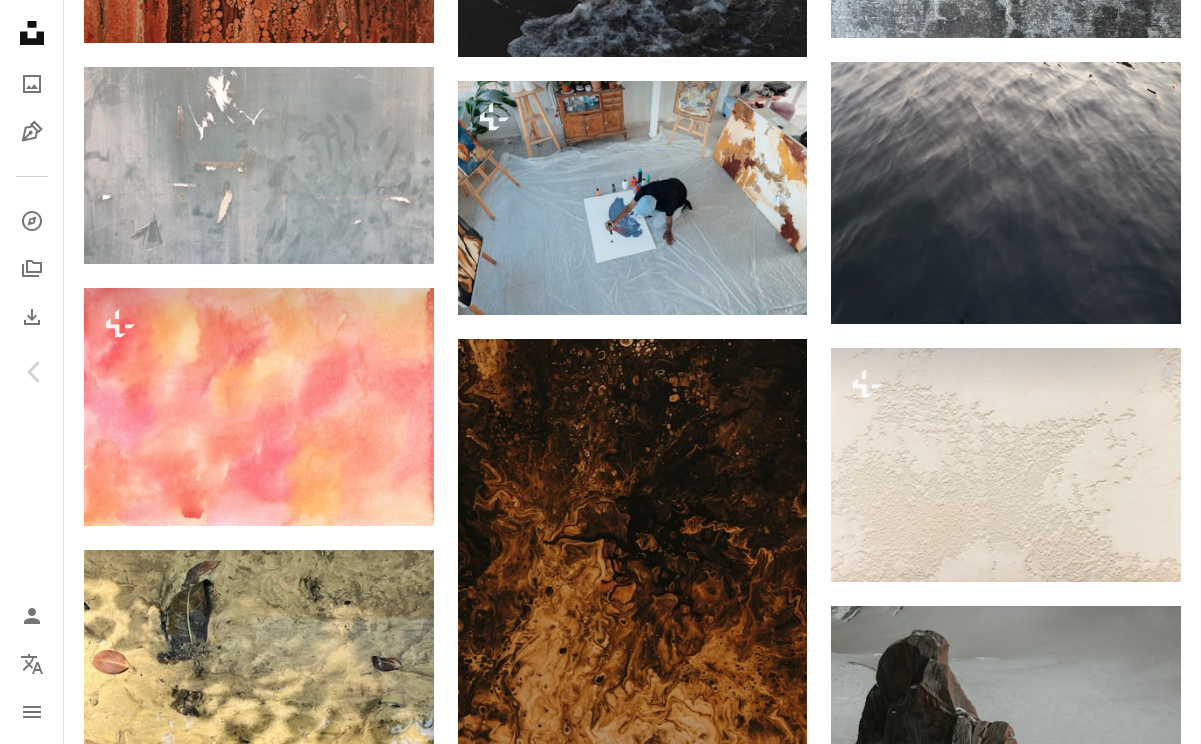 click on "A lock" 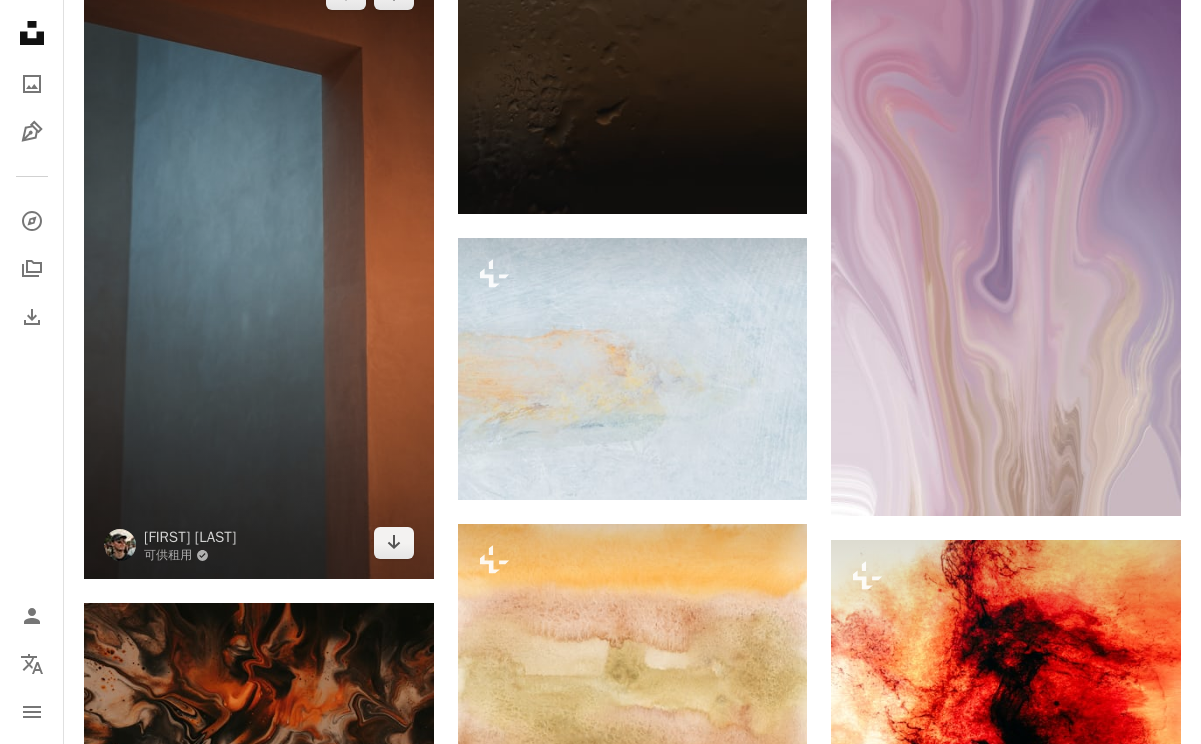 scroll, scrollTop: 40761, scrollLeft: 0, axis: vertical 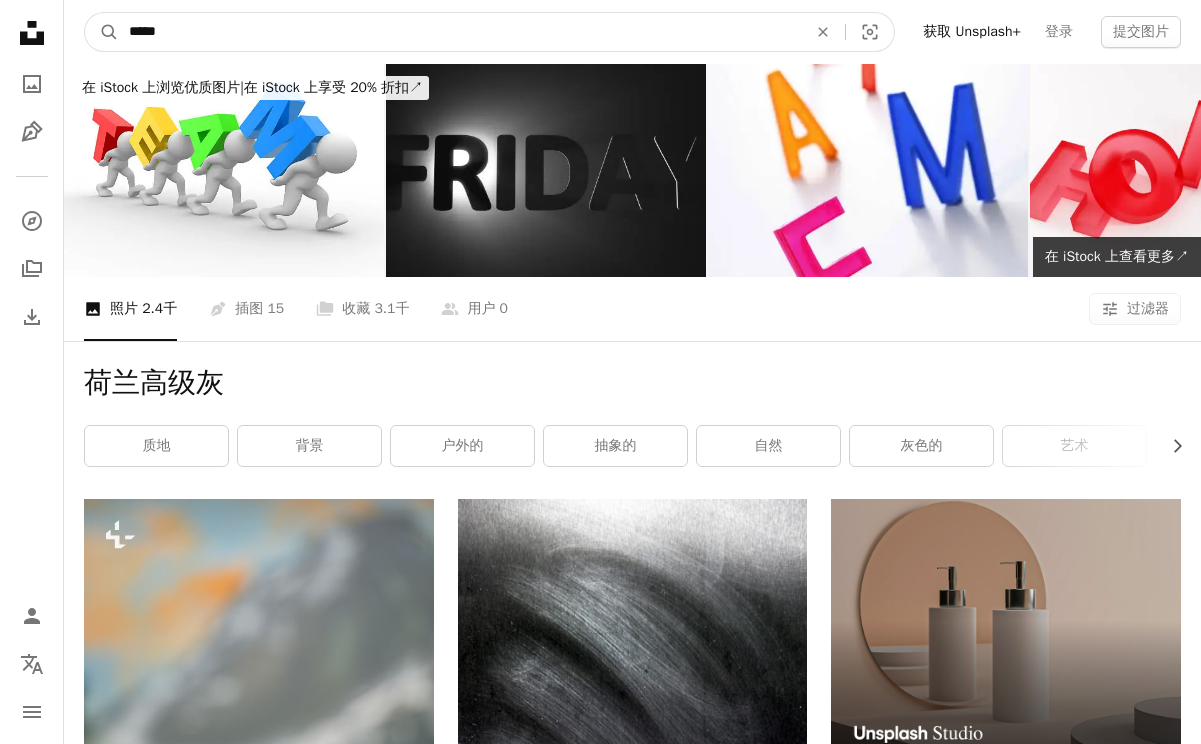 drag, startPoint x: 414, startPoint y: 47, endPoint x: 26, endPoint y: 39, distance: 388.08246 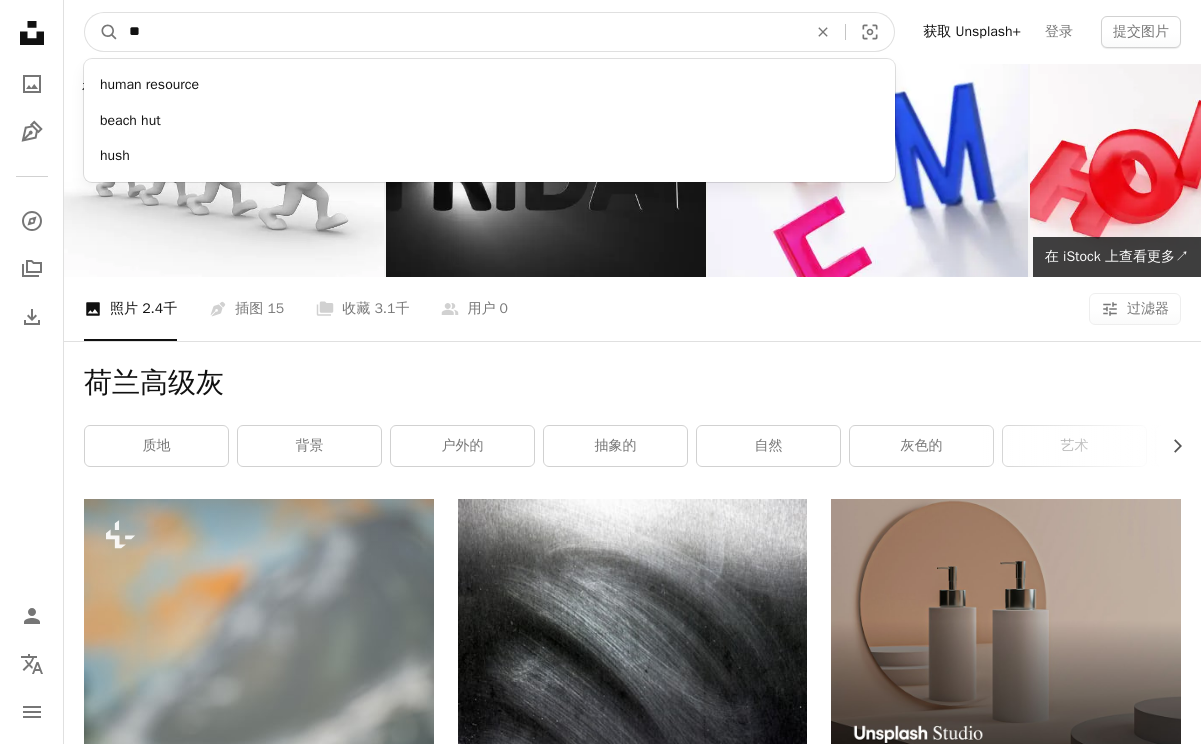 type on "**" 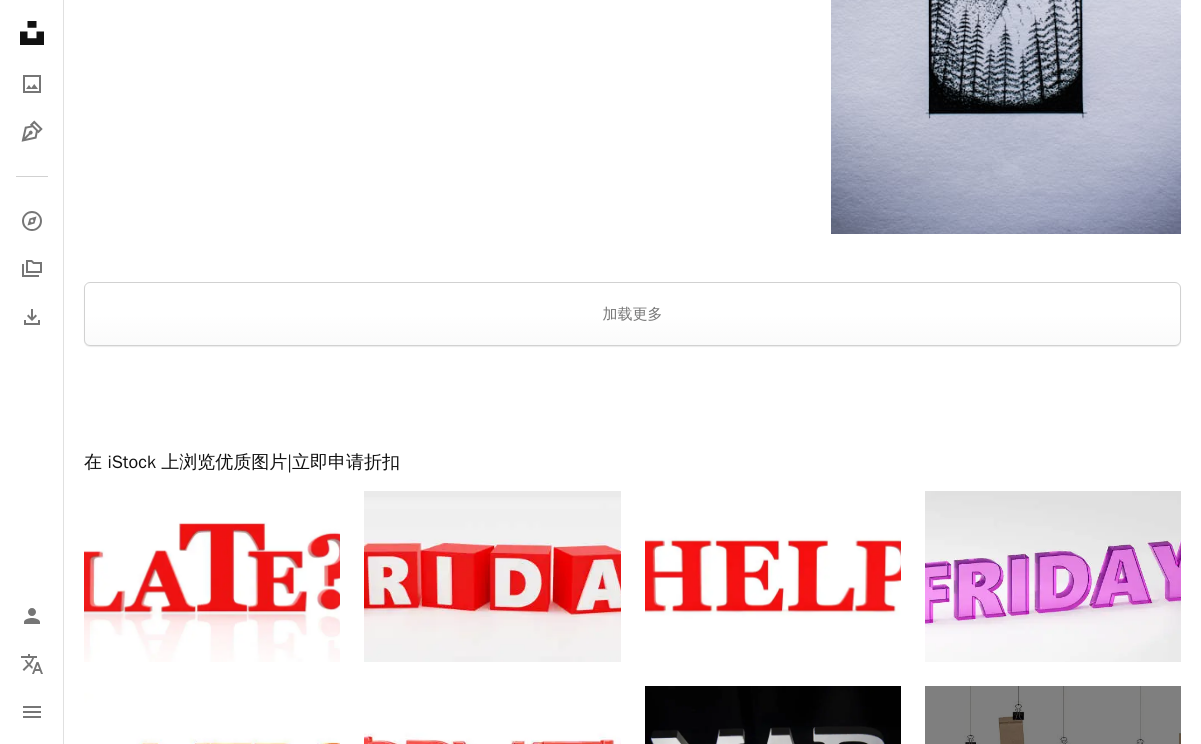 scroll, scrollTop: 3796, scrollLeft: 0, axis: vertical 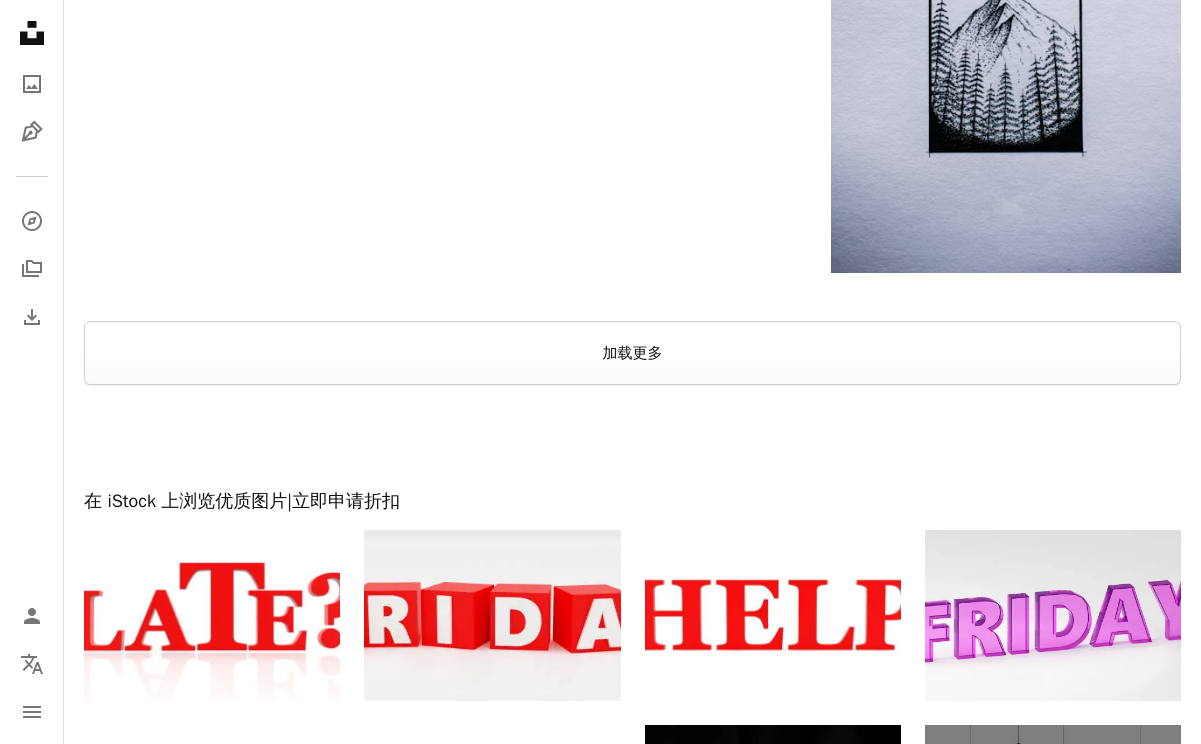 click on "加载更多" at bounding box center [632, 353] 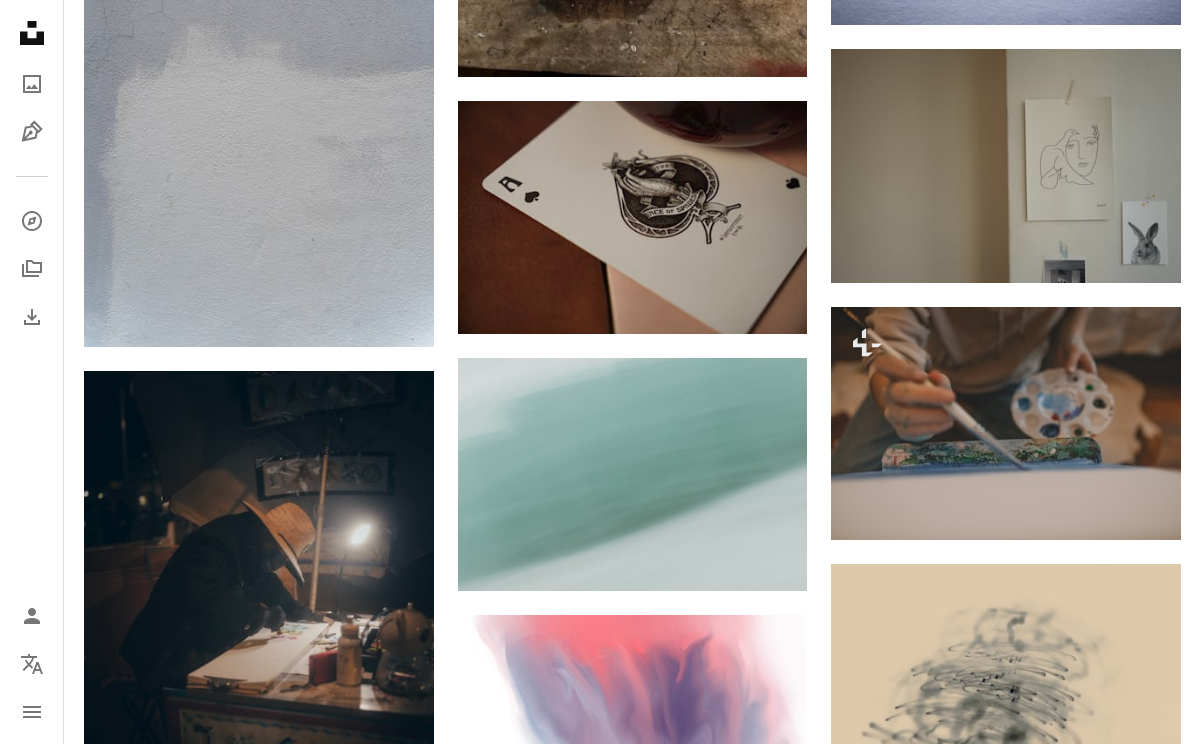 scroll, scrollTop: 4042, scrollLeft: 0, axis: vertical 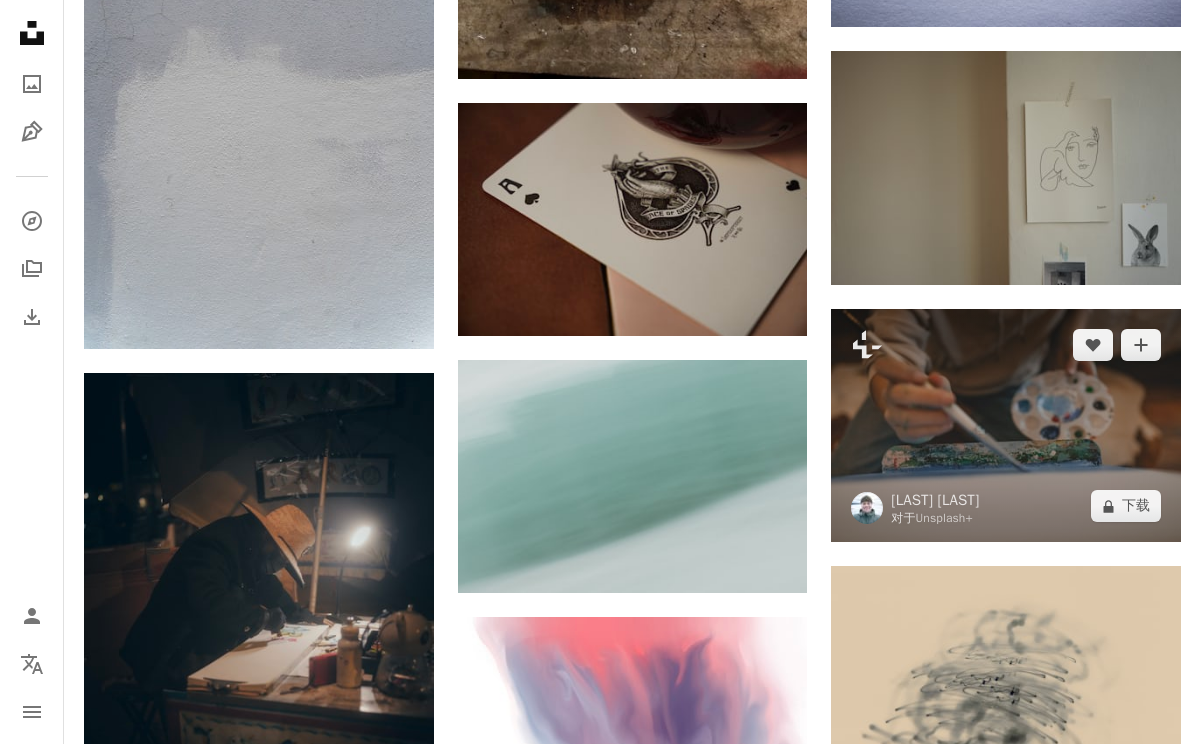 click at bounding box center (1006, 425) 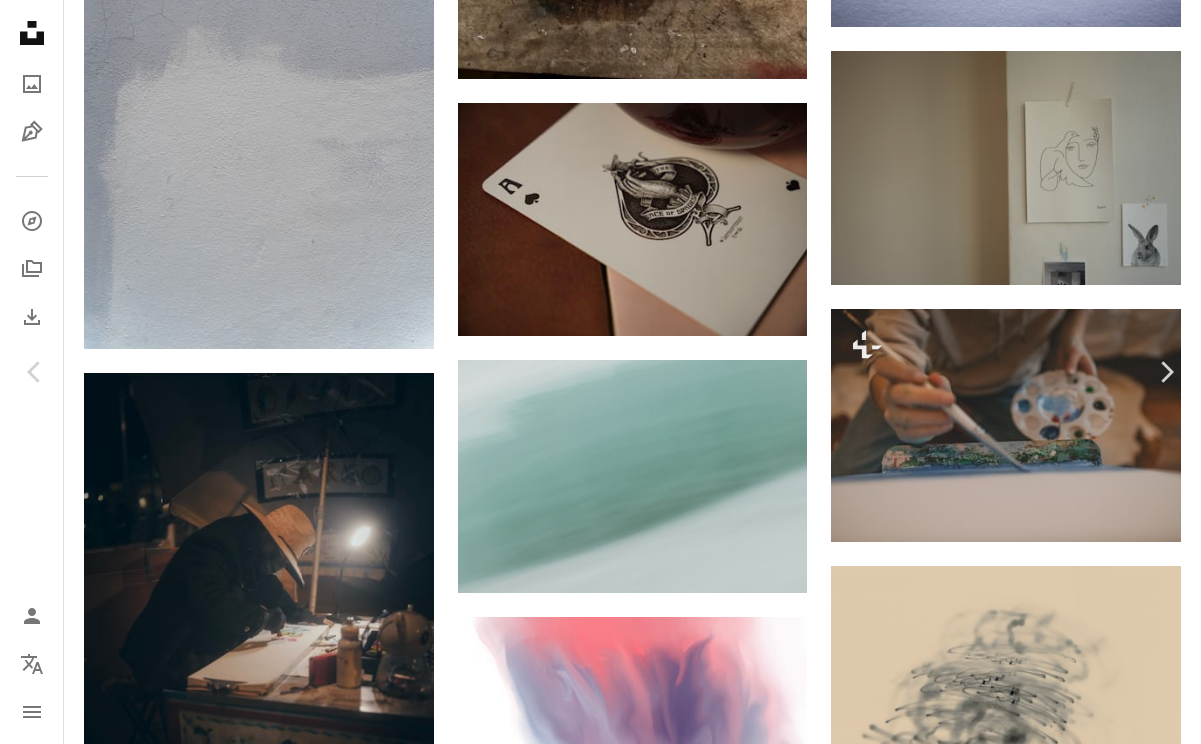 click on "An X shape Chevron left Chevron right 汉斯·艾萨克森 对于 Unsplash+ A heart A plus sign A lock 下载 Zoom in A forward-right arrow 分享 More Actions Calendar outlined Published on  January 14, 2023 Safety Licensed under the  Unsplash+ License woman painting paint Creative Images artist colors painter indoors art supplies painting art palette creative process paint supplies artistic painting Backgrounds From this series Chevron right Plus sign for Unsplash+ Plus sign for Unsplash+ Plus sign for Unsplash+ Plus sign for Unsplash+ Plus sign for Unsplash+ Plus sign for Unsplash+ Plus sign for Unsplash+ Plus sign for Unsplash+ Plus sign for Unsplash+ Plus sign for Unsplash+ 相关图片 Plus sign for Unsplash+ A heart A plus sign [NAME] For  Unsplash+ A lock Download Plus sign for Unsplash+ A heart A plus sign [NAME] For  Unsplash+ A lock Download Plus sign for Unsplash+ A heart A plus sign [NAME] For  Unsplash+ A lock Download Plus sign for Unsplash+ A heart A plus sign Getty Images" at bounding box center [600, 6218] 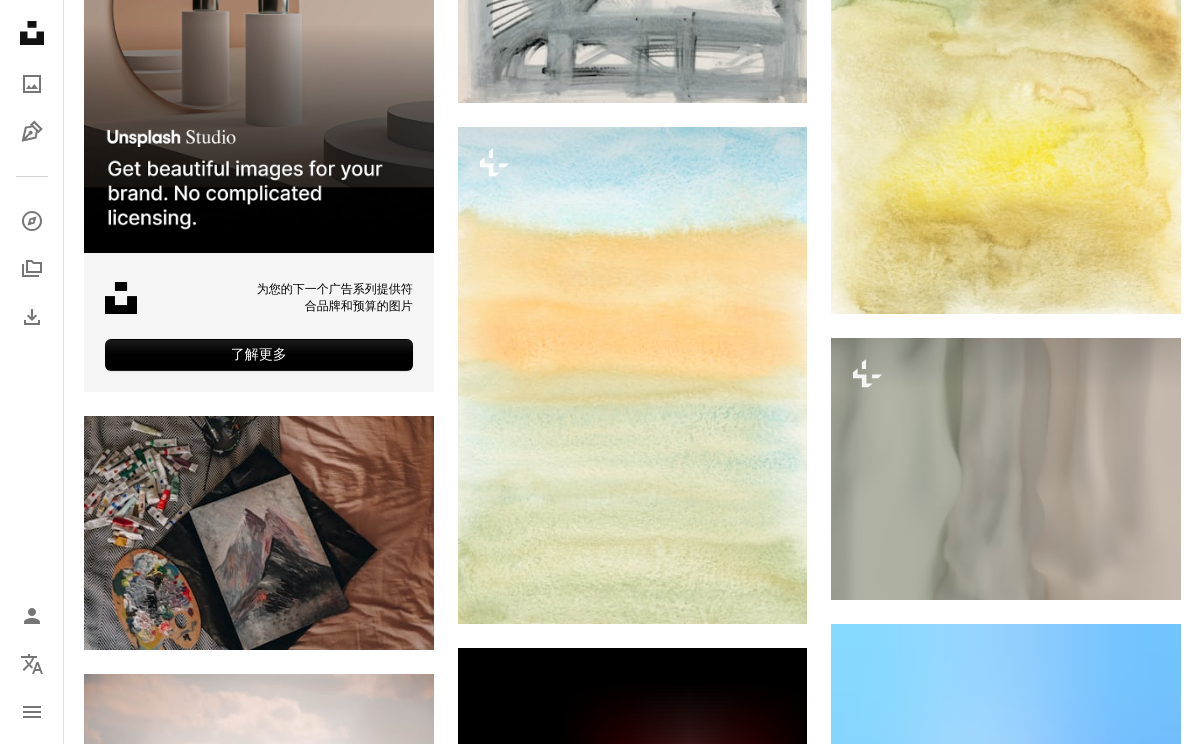 scroll, scrollTop: 5028, scrollLeft: 0, axis: vertical 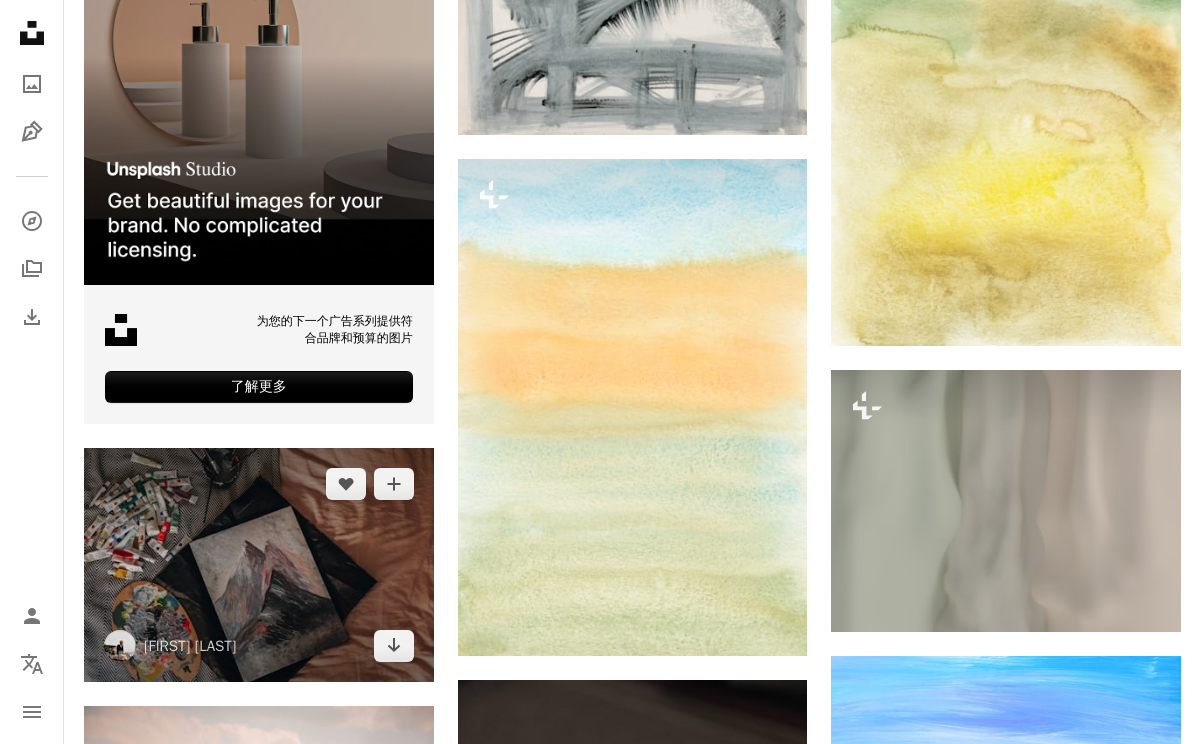 click at bounding box center [259, 564] 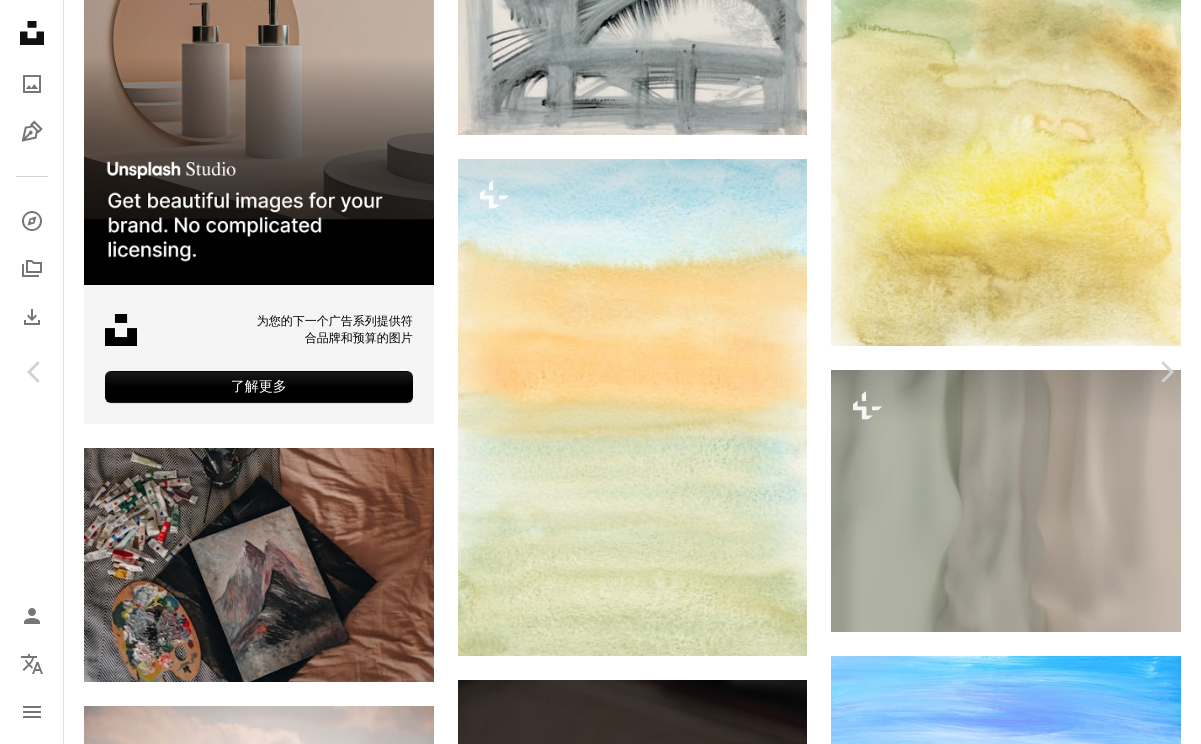 click on "An X shape" at bounding box center (20, 20) 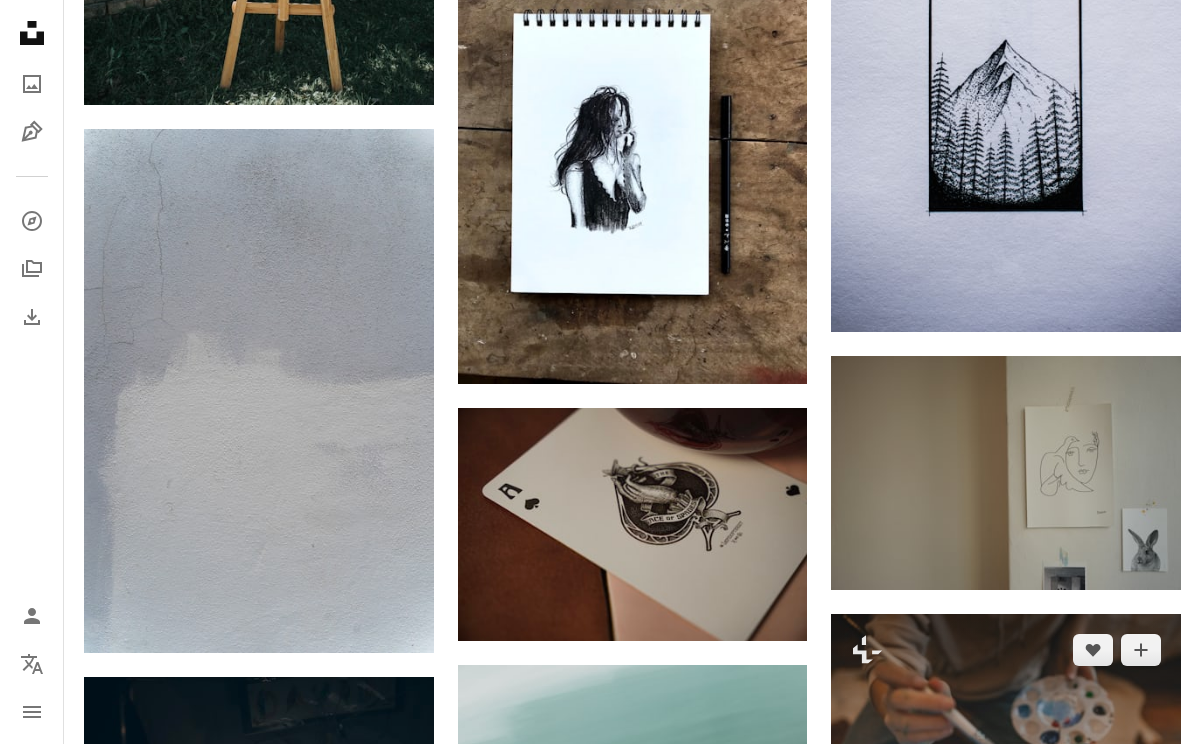 scroll, scrollTop: 3772, scrollLeft: 0, axis: vertical 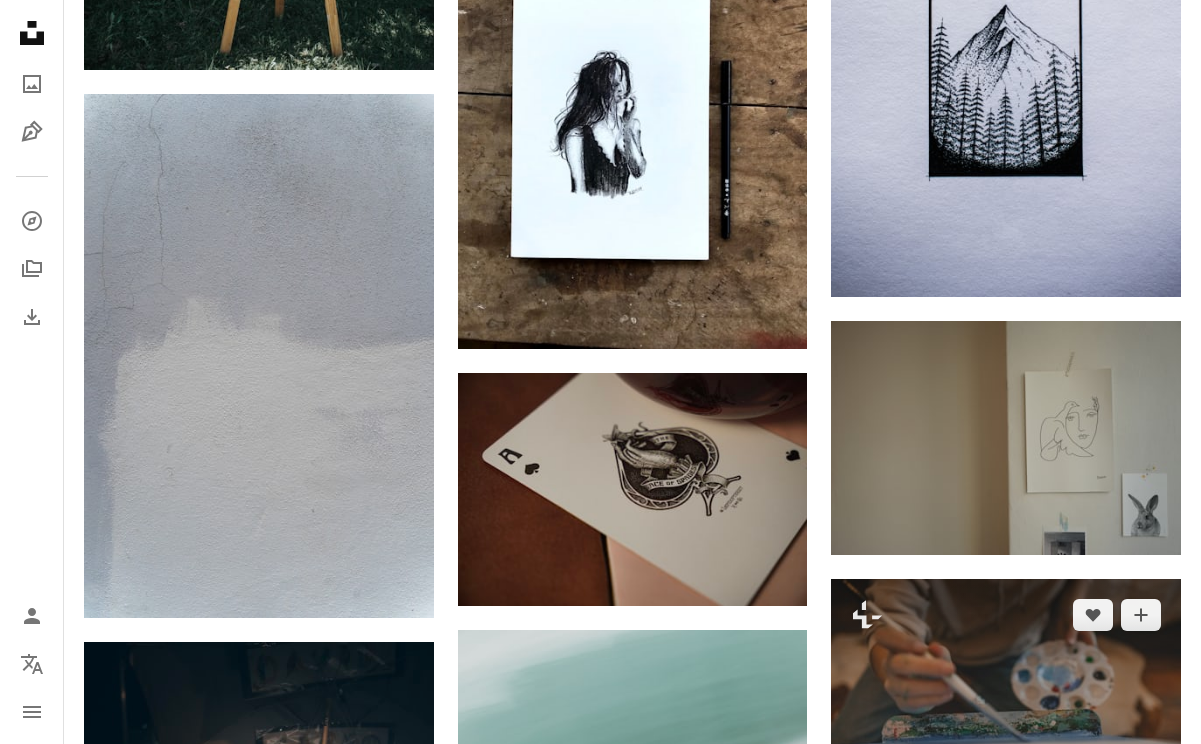 click at bounding box center [1006, 695] 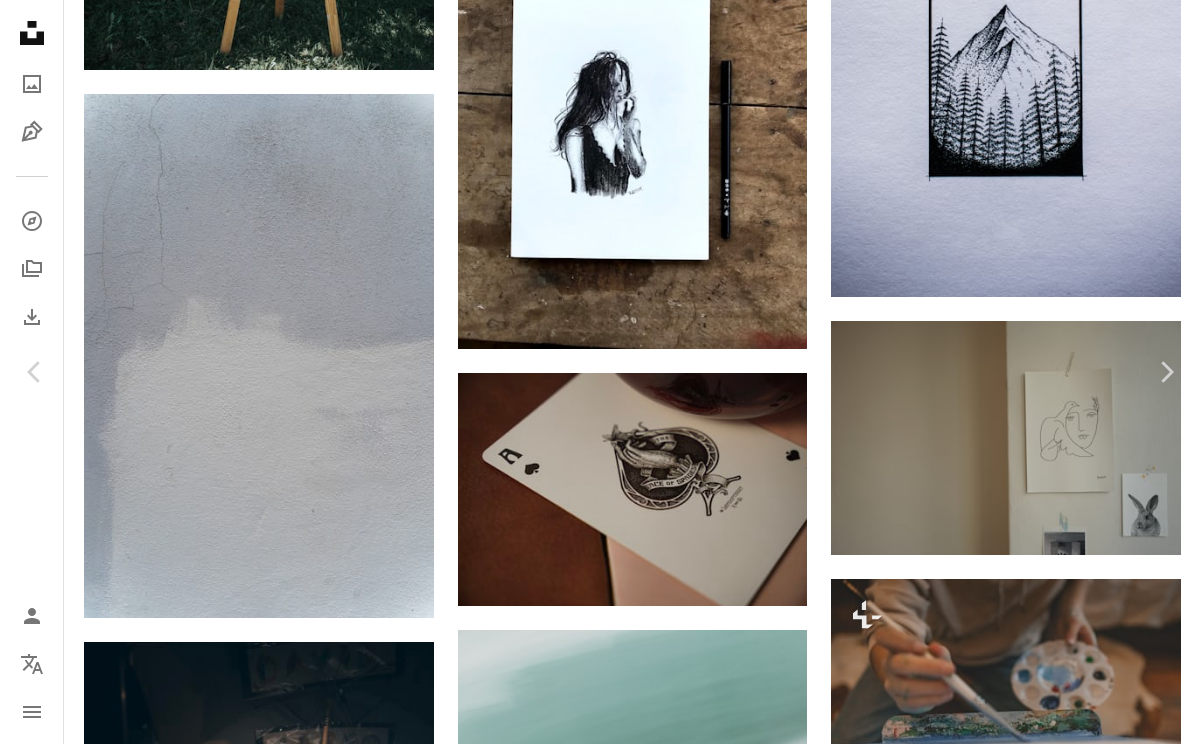 type 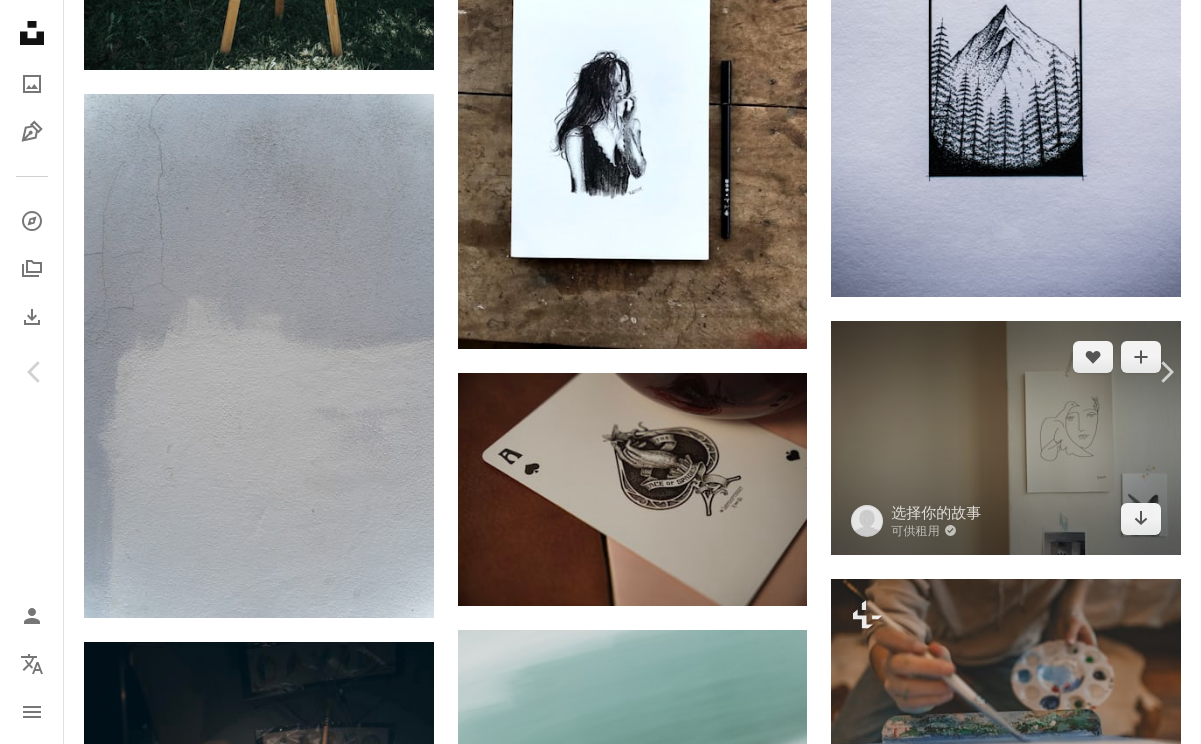 drag, startPoint x: 20, startPoint y: 17, endPoint x: 1027, endPoint y: 526, distance: 1128.3306 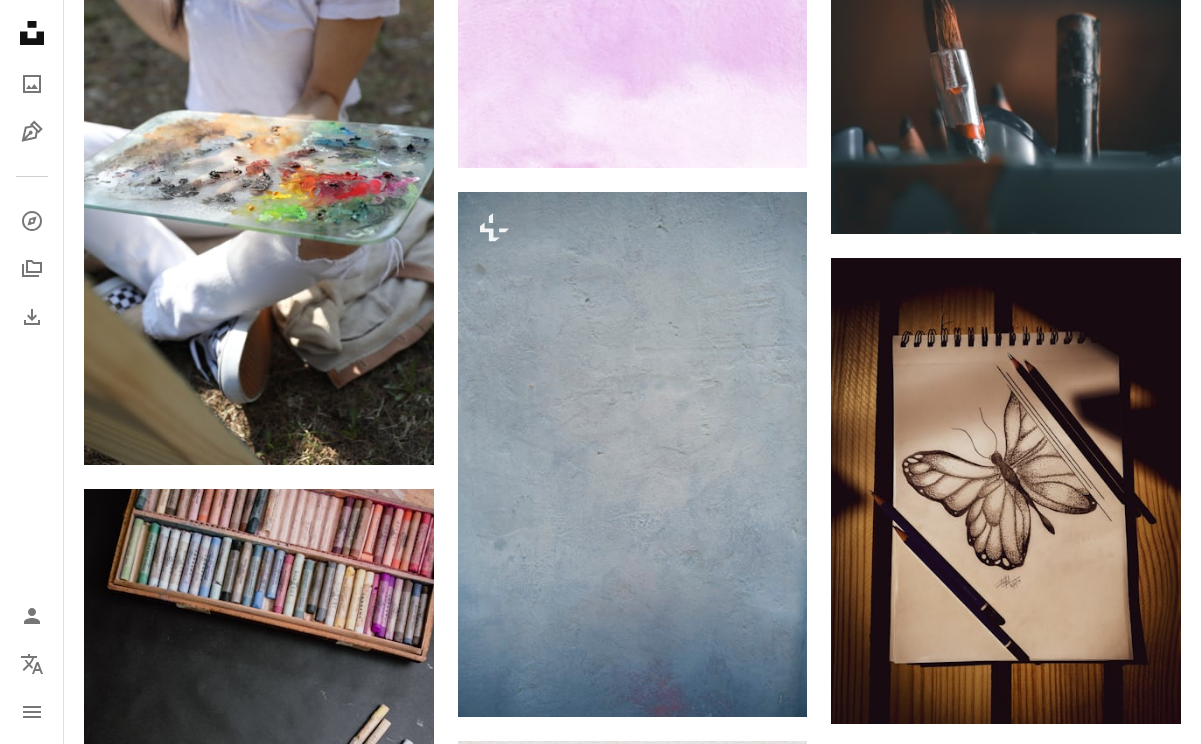 scroll, scrollTop: 8326, scrollLeft: 0, axis: vertical 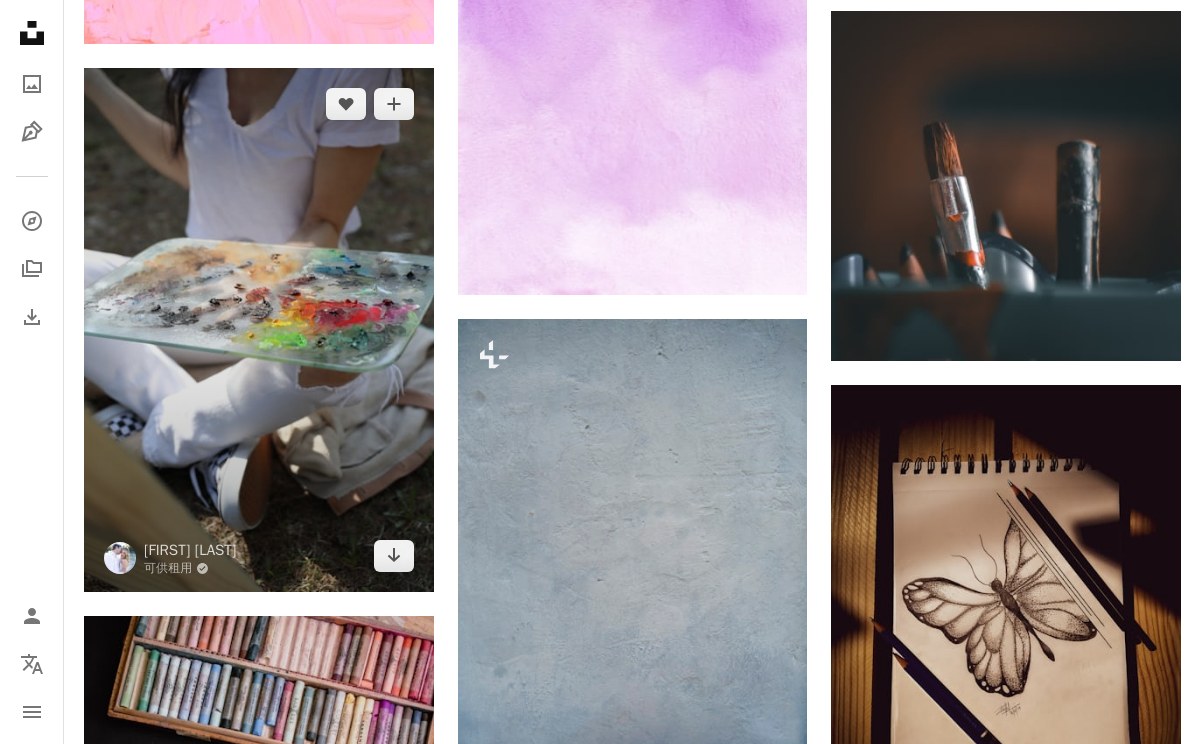click at bounding box center [259, 330] 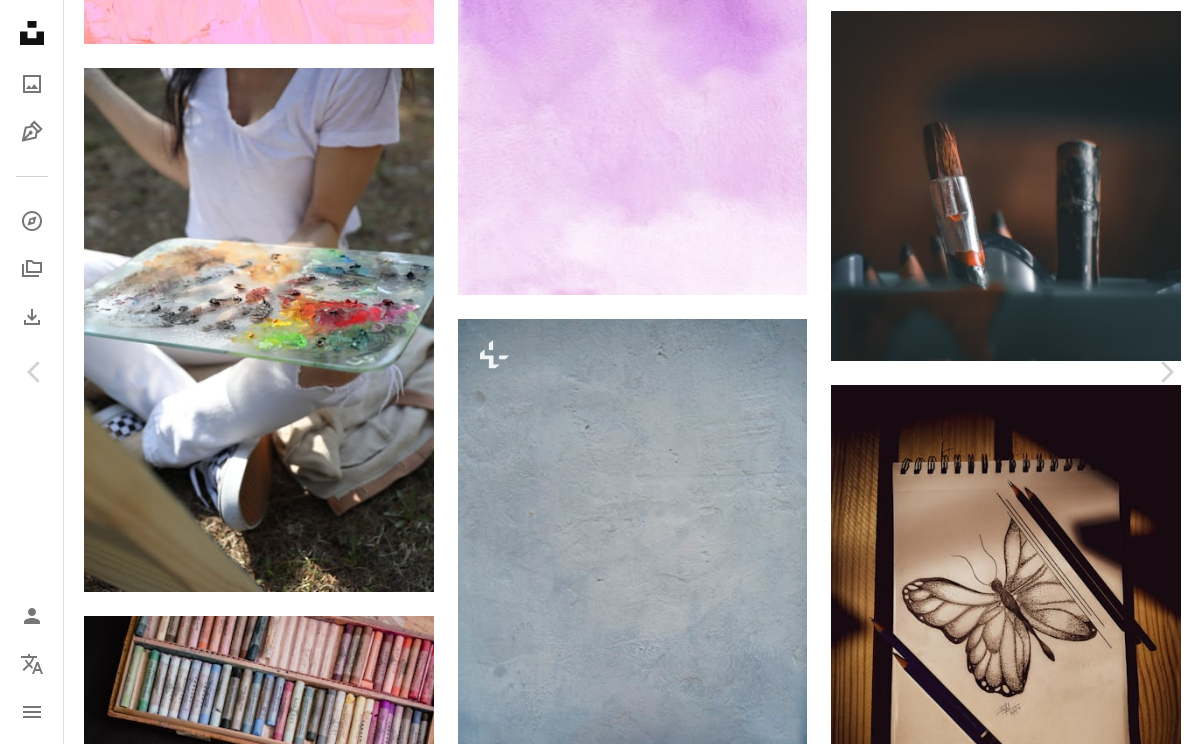 type 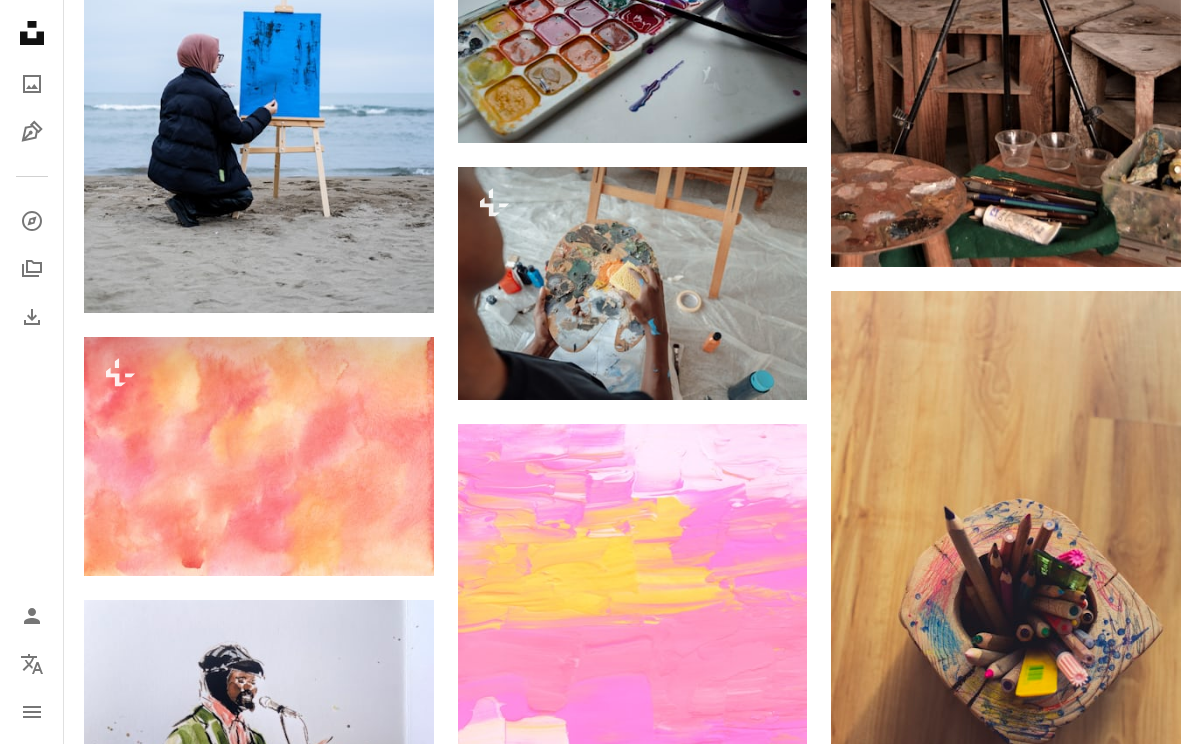 scroll, scrollTop: 15255, scrollLeft: 0, axis: vertical 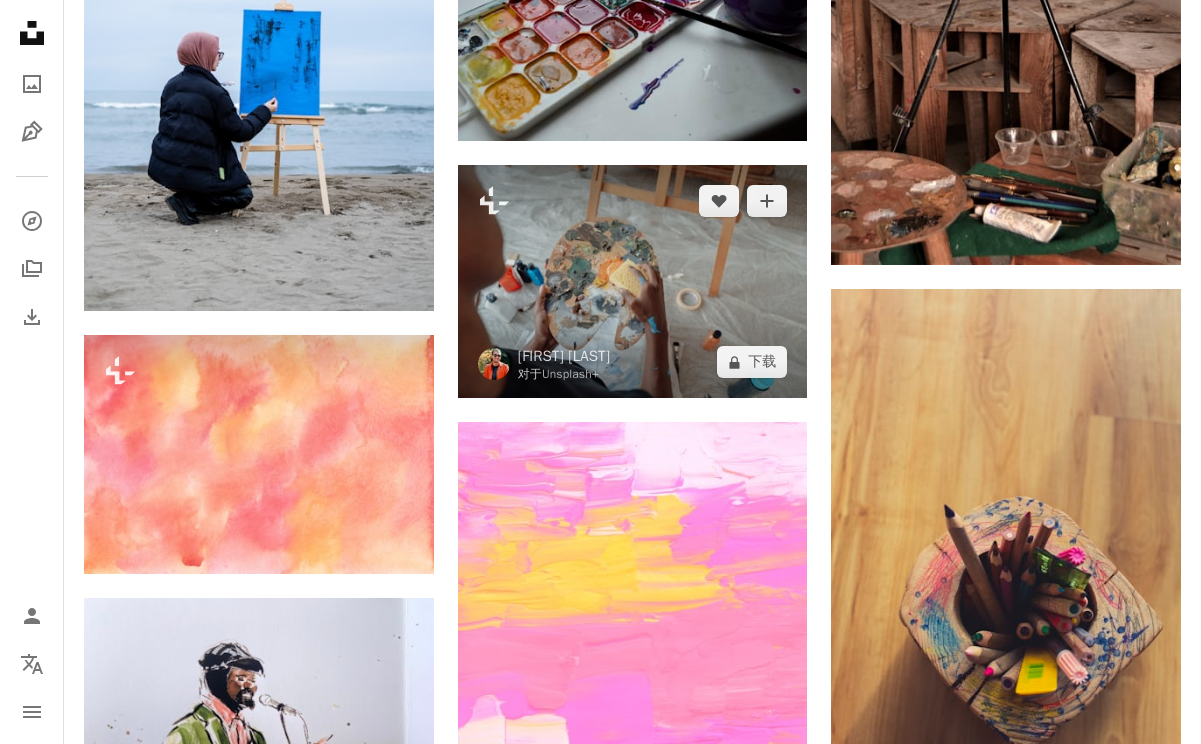 click at bounding box center [633, 281] 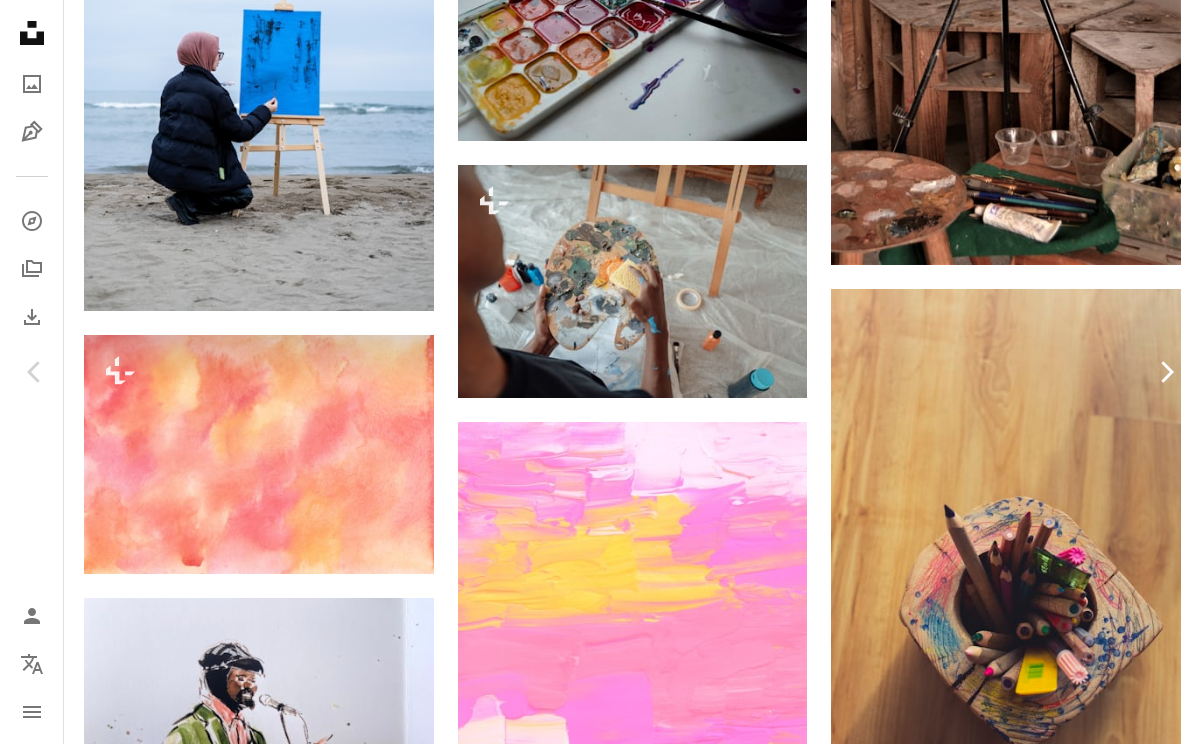 type 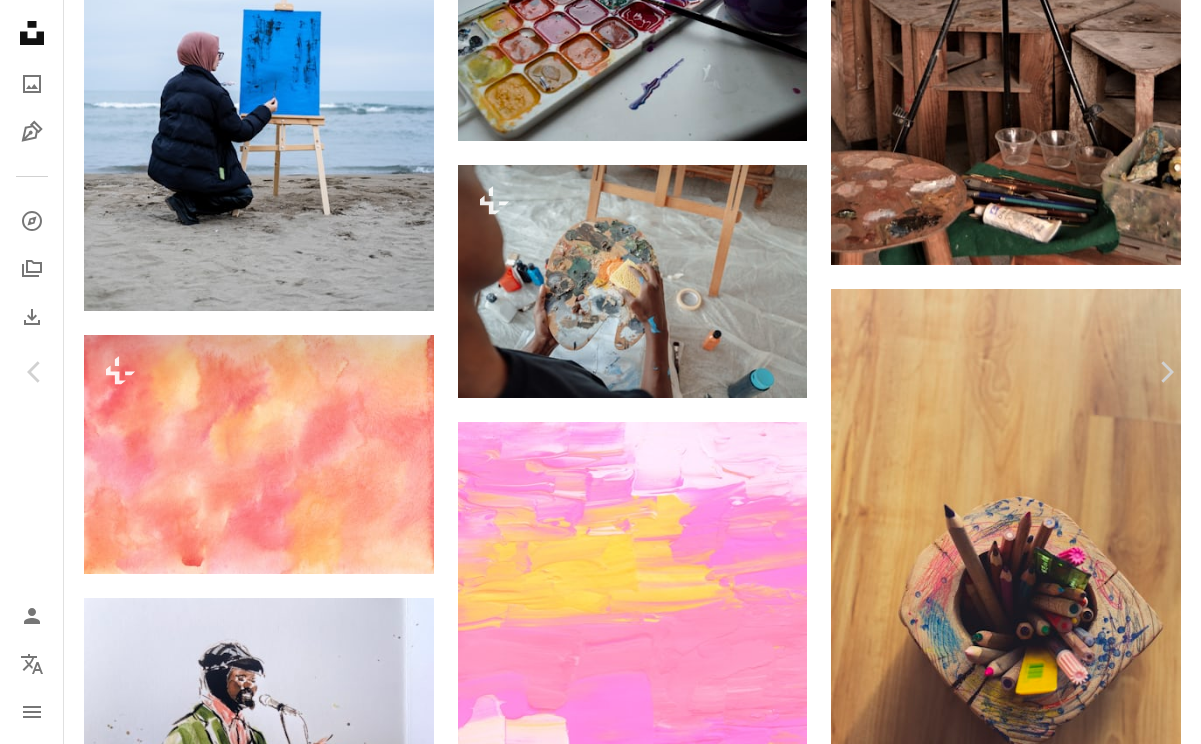 click on "[FIRST] [LAST] [LAST]" at bounding box center (600, 5309) 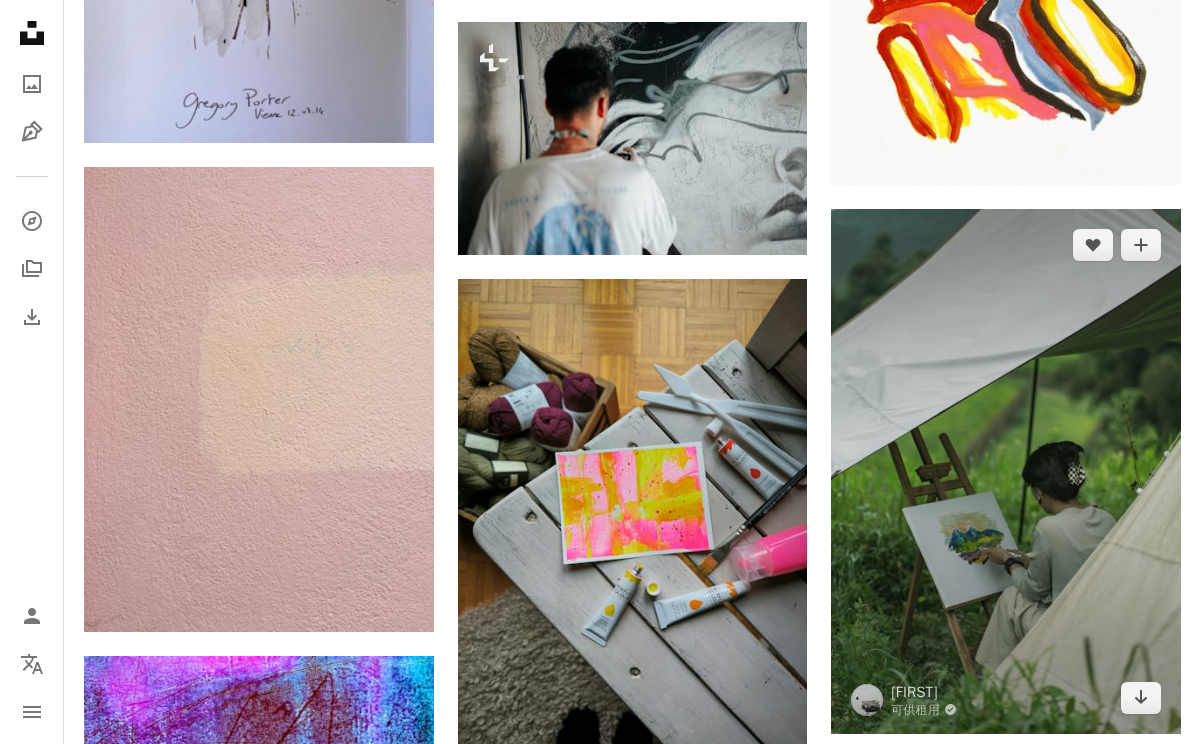 scroll, scrollTop: 16173, scrollLeft: 0, axis: vertical 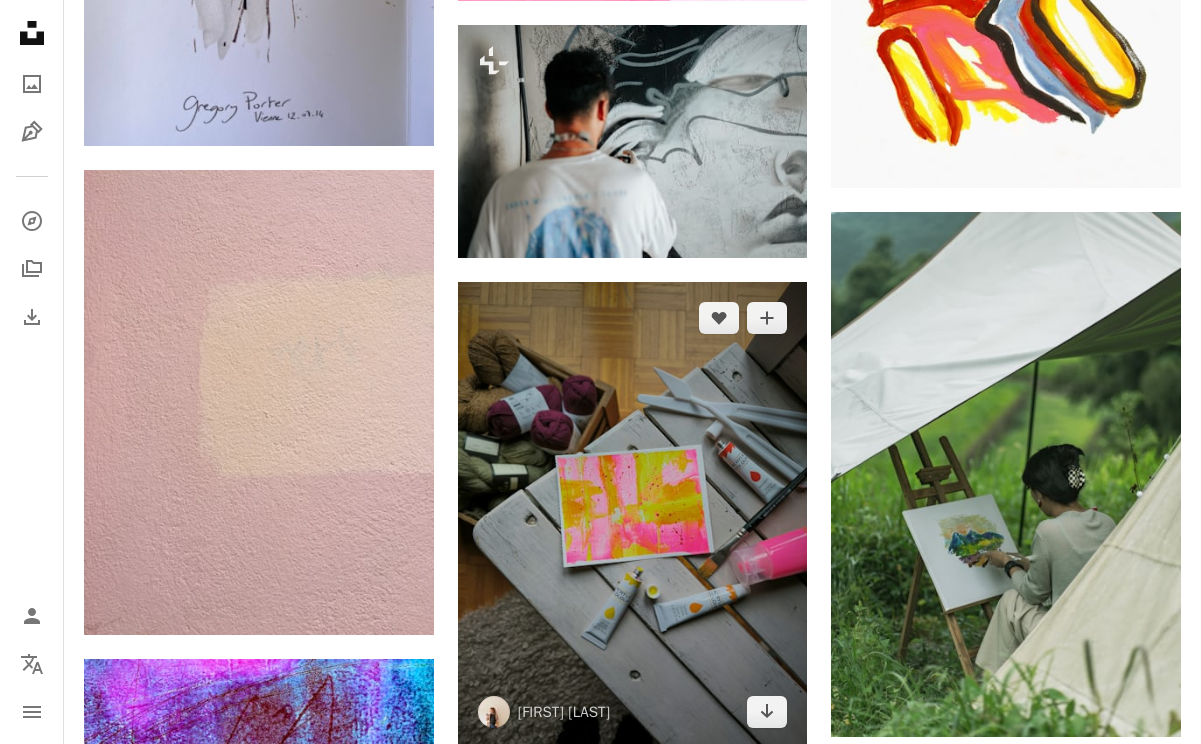click at bounding box center [633, 515] 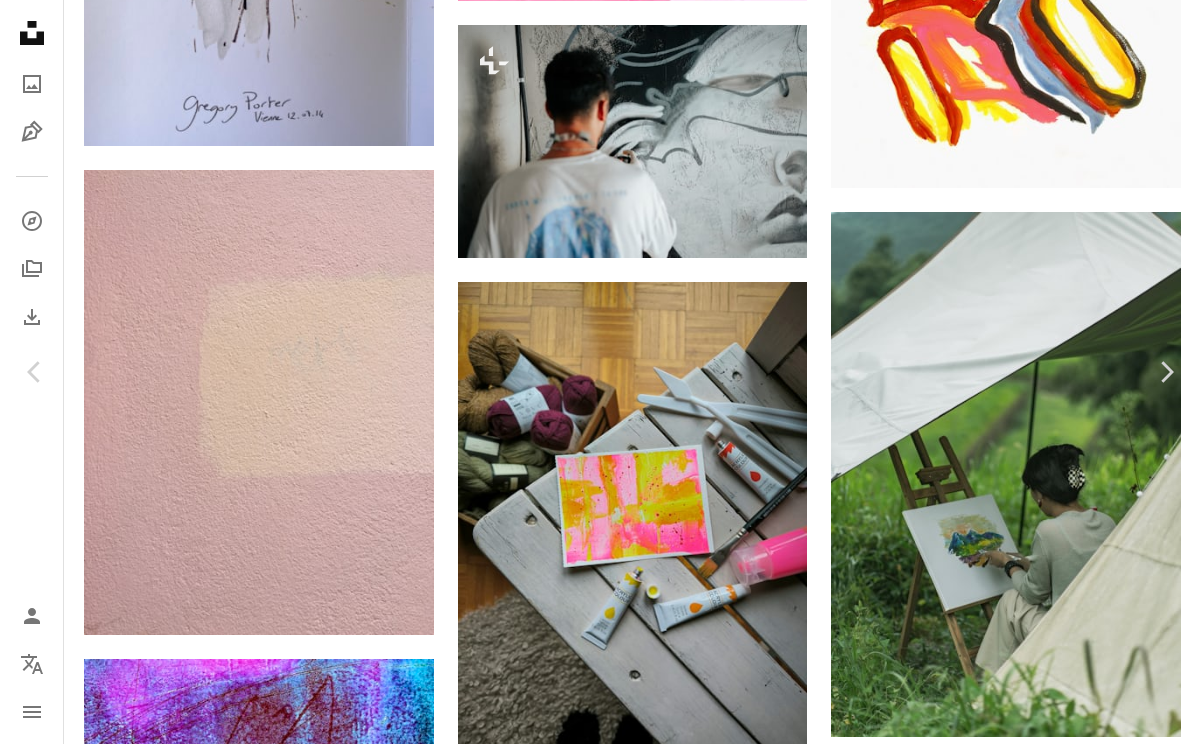 click on "免费下载" at bounding box center [1021, 4065] 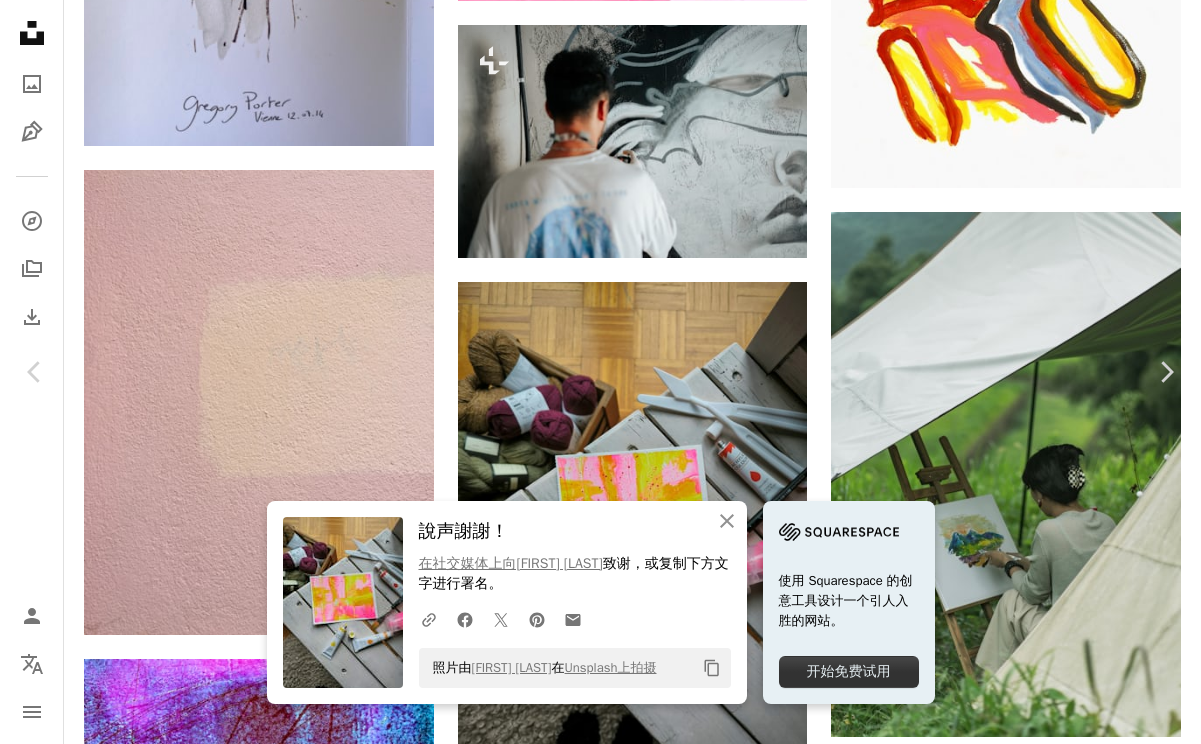 click on "An X shape Chevron left Chevron right An X shape 关闭 說声謝謝！ 在社交媒体上向[NAME] 致谢 ，或复制下方文字进行署名。 A URL sharing icon (chains) Facebook icon X (formerly Twitter) icon Pinterest icon An envelope 照片由 [NAME] 在 Unsplash上拍摄
Copy content 使用 Squarespace 的创意工具设计一个引人入胜的网站。 开始免费试用 [NAME] [NAME] A heart A plus sign 免费下载 Chevron down Zoom in 视图 49,853 下载 337 A forward-right arrow 分享 Info icon 信息 More Actions Calendar outlined 发布日期 2024年2月2日 Safety 根据Unsplash 许可 免费使用 抽象艺术 工具 工艺 油漆颜色 手工制作的 丙烯酸涂料 绘画 工艺桌 刷子 设备 拧紧 油漆容器 公共领域图像 在 iStock 上浏览优质相关图片 | 使用优惠码 UNSPLASH20 节省 20% View more on iStock  ↗ 相关图片 A heart A plus sign [NAME] Arrow pointing down A heart A plus sign For" at bounding box center (600, 4391) 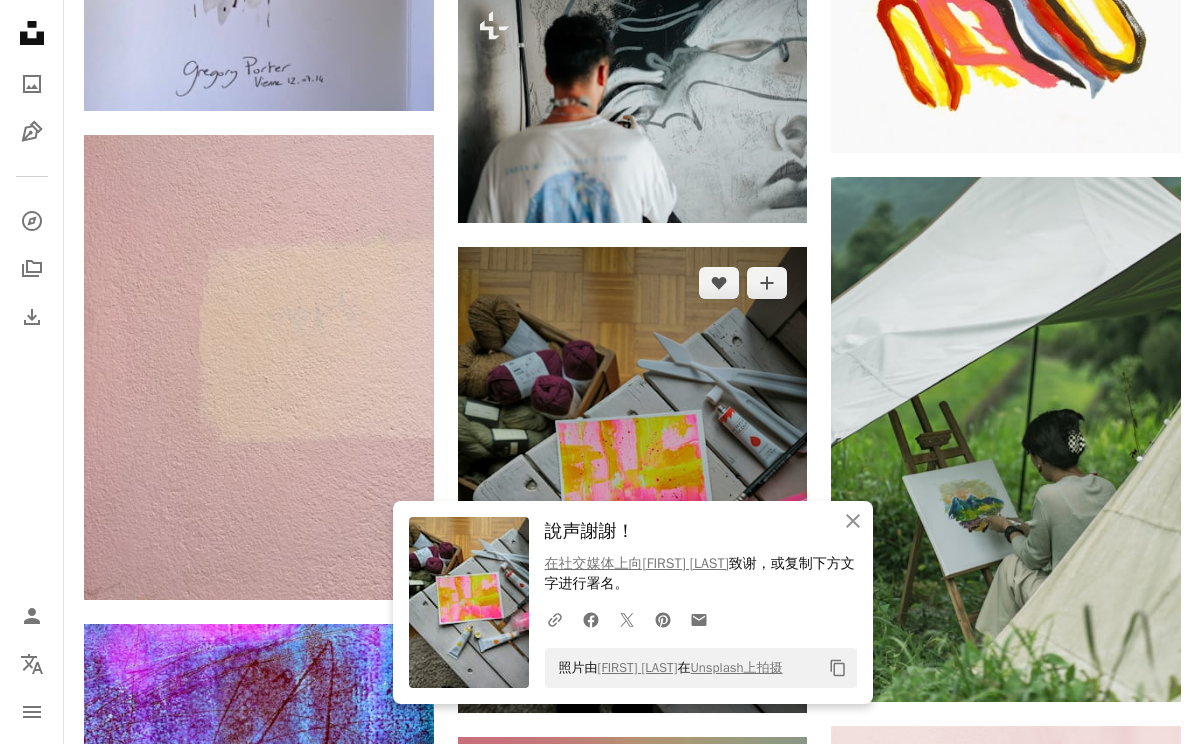 scroll, scrollTop: 16285, scrollLeft: 0, axis: vertical 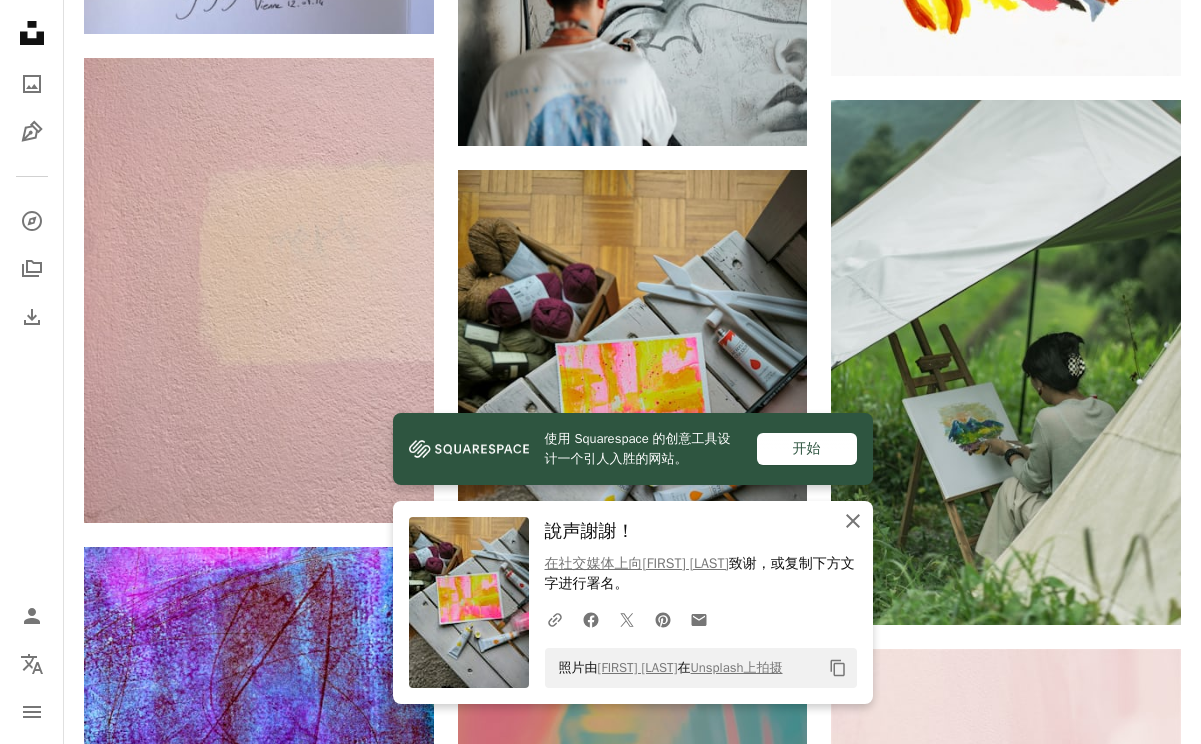 click on "An X shape" 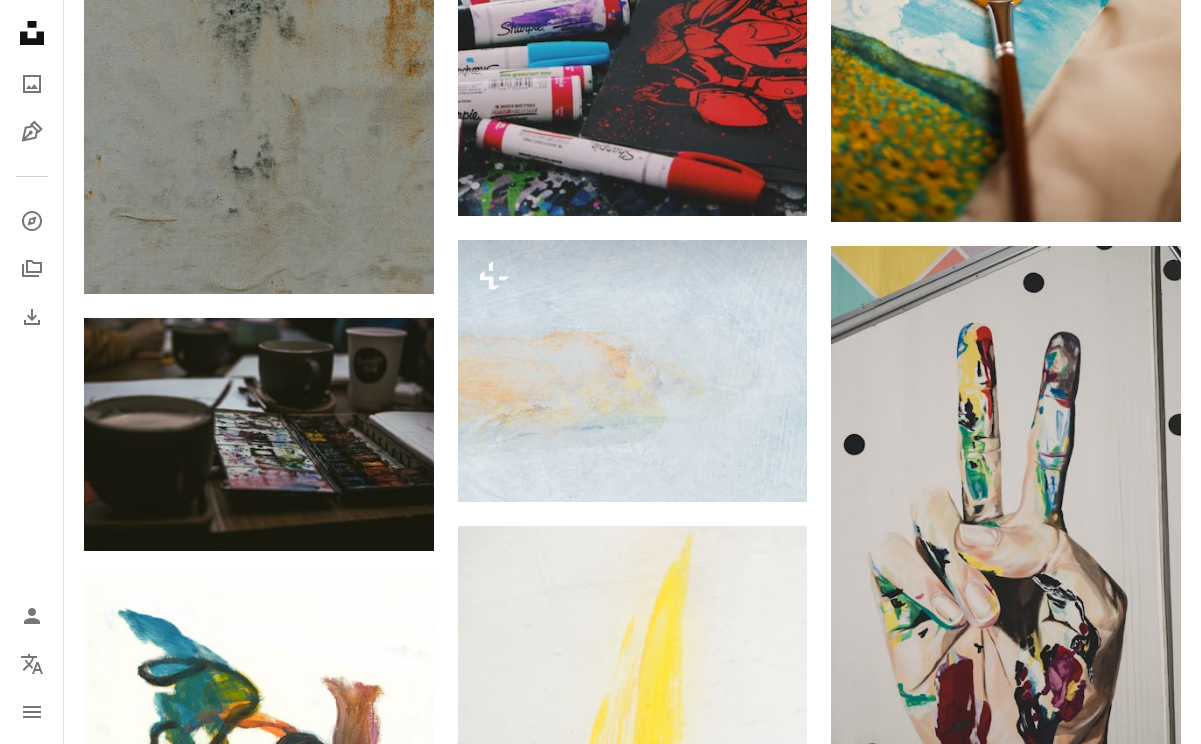 scroll, scrollTop: 23079, scrollLeft: 0, axis: vertical 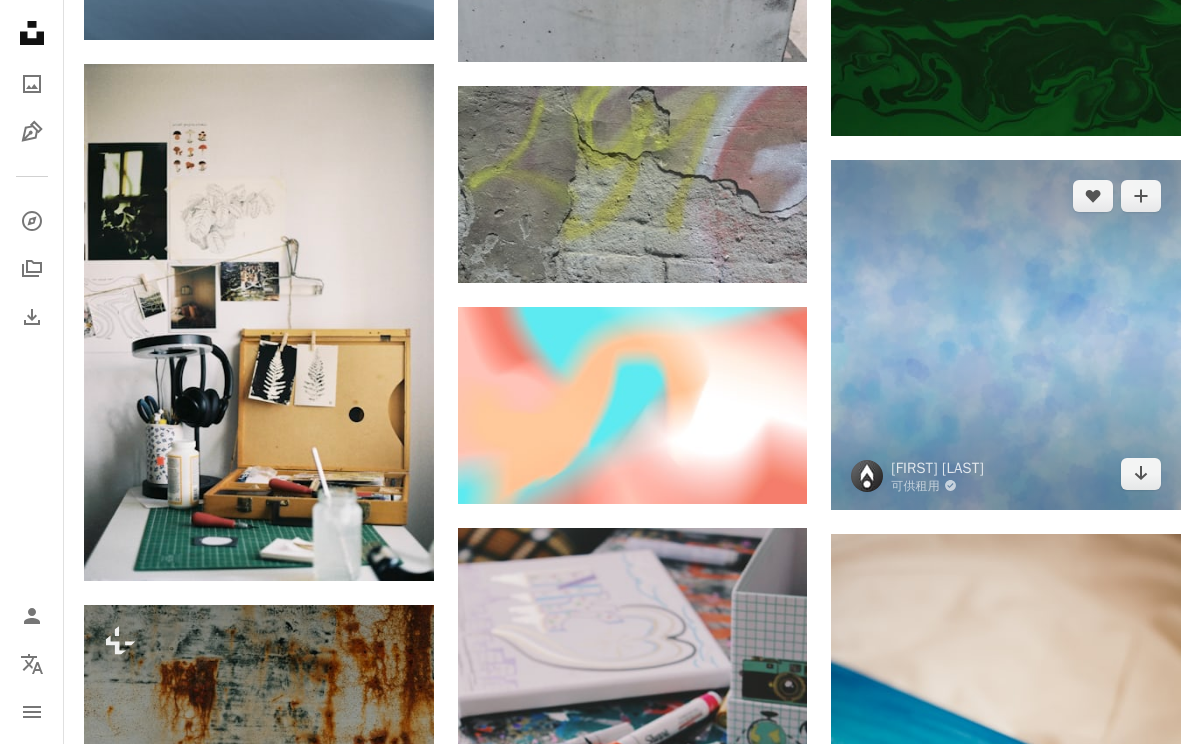 click at bounding box center (1006, 335) 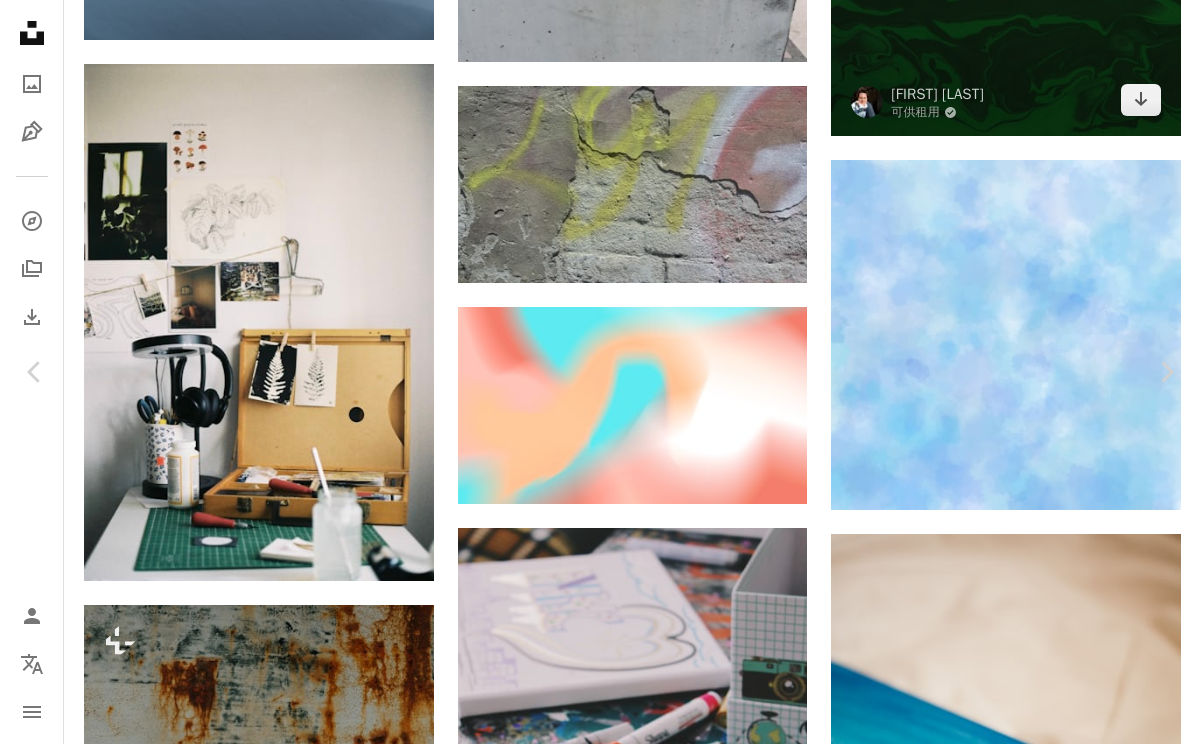 click on "[FIRST] [LAST] [LAST]" at bounding box center (600, 15392) 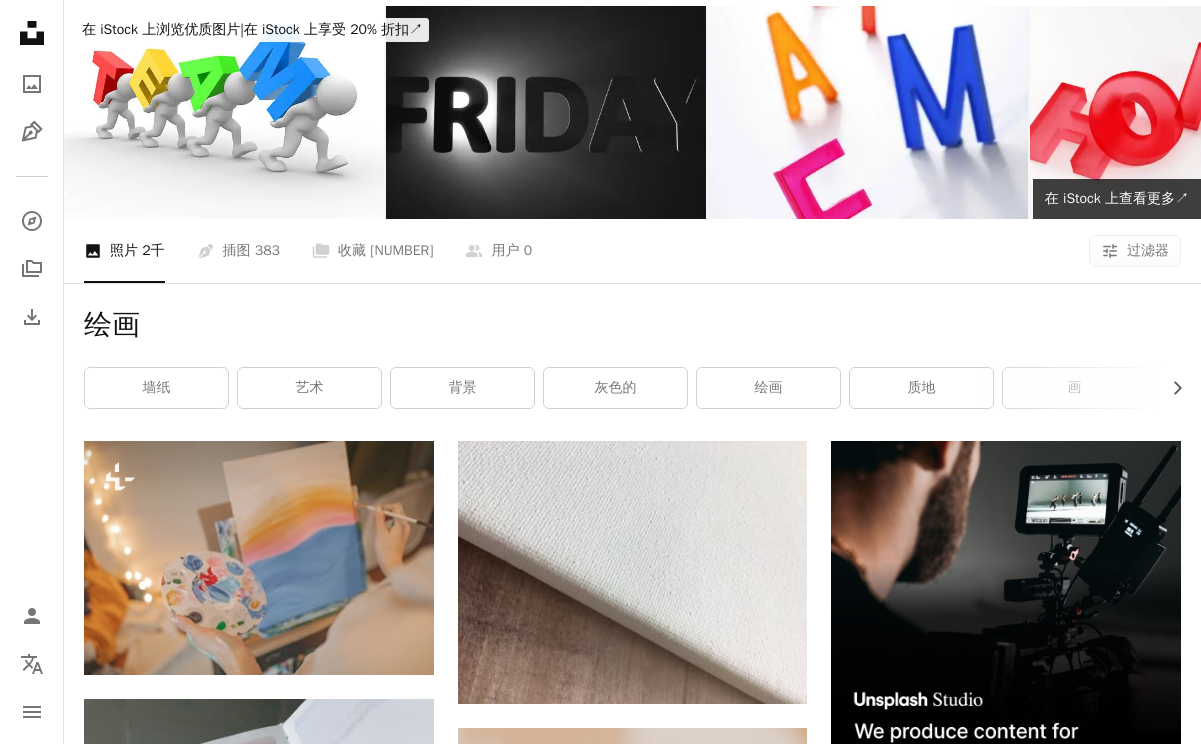 scroll, scrollTop: 0, scrollLeft: 0, axis: both 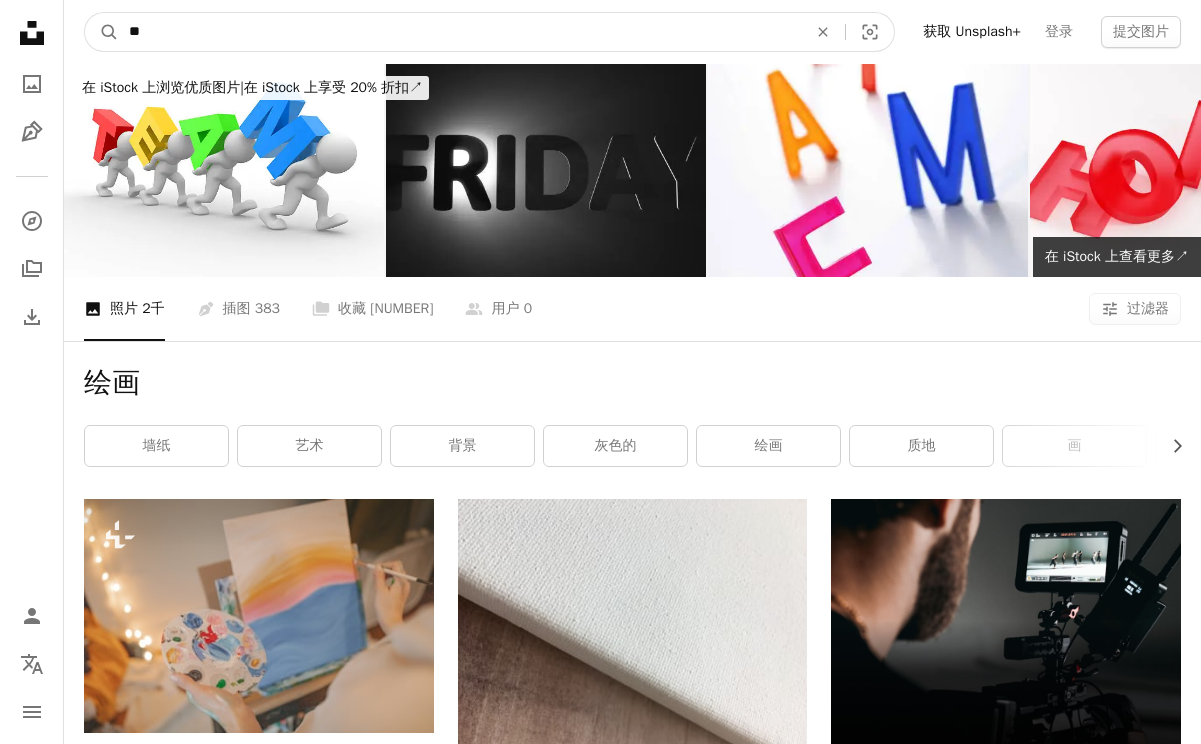 drag, startPoint x: 501, startPoint y: 35, endPoint x: 119, endPoint y: 29, distance: 382.04712 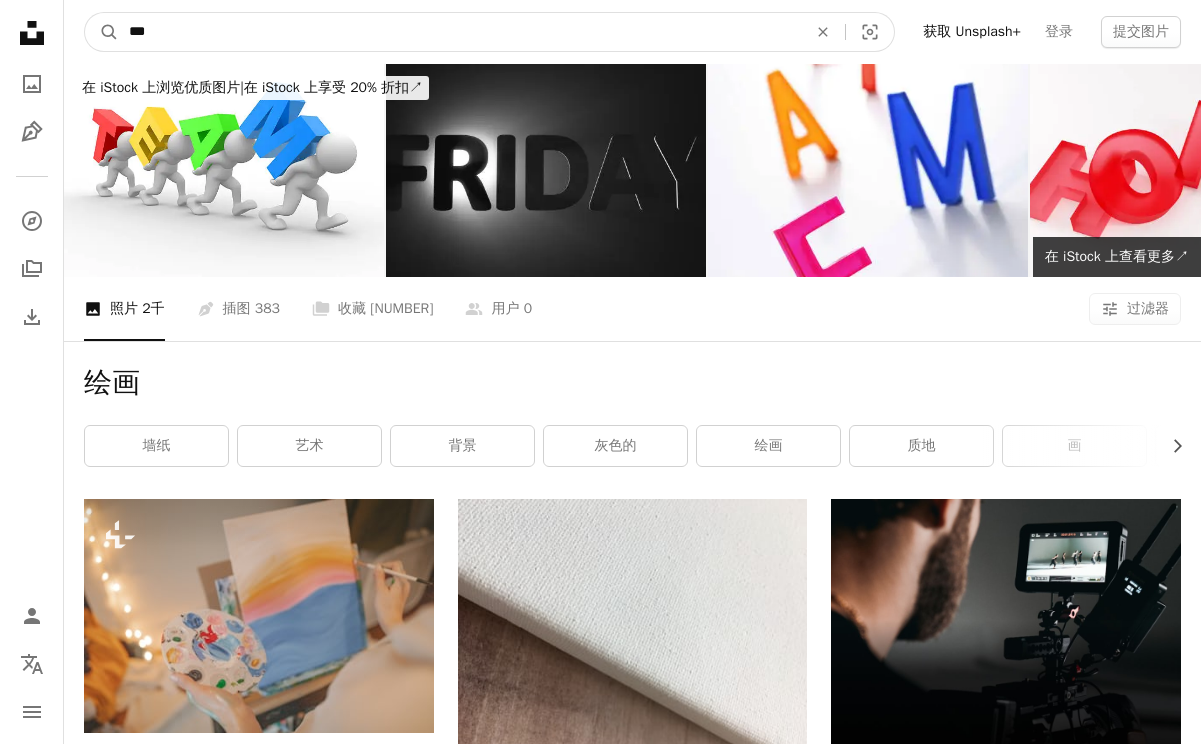 type on "**" 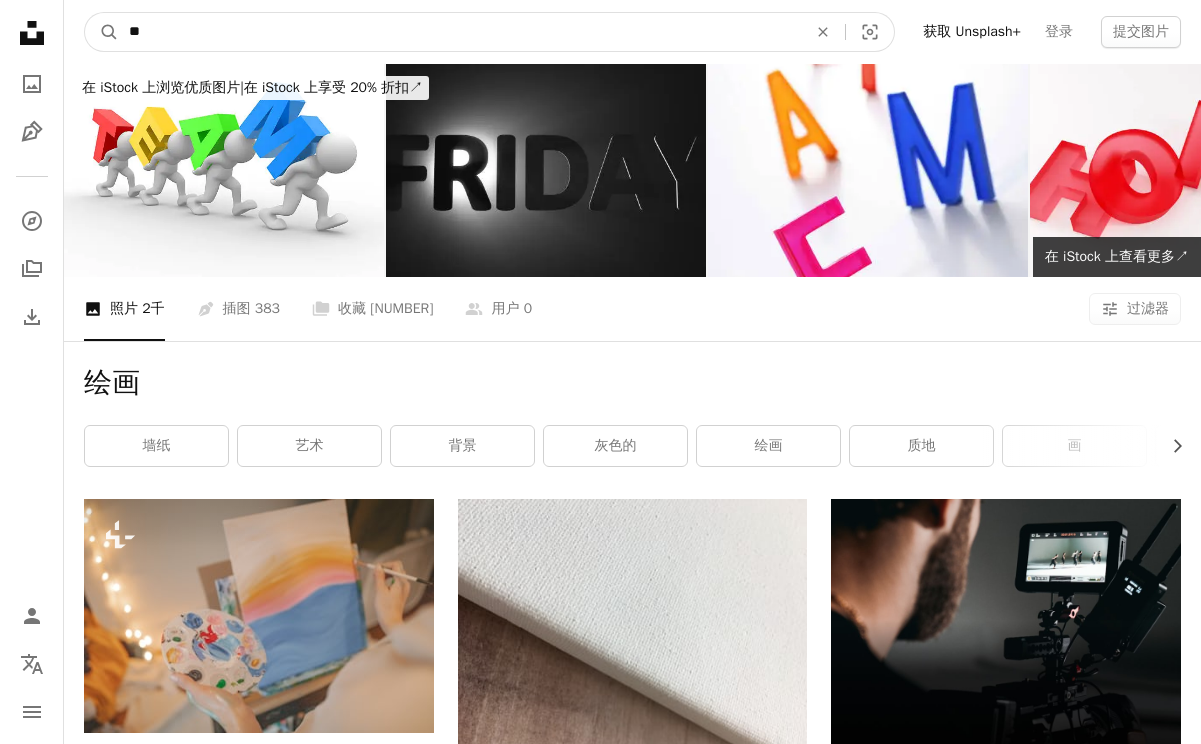 click on "A magnifying glass" at bounding box center [102, 32] 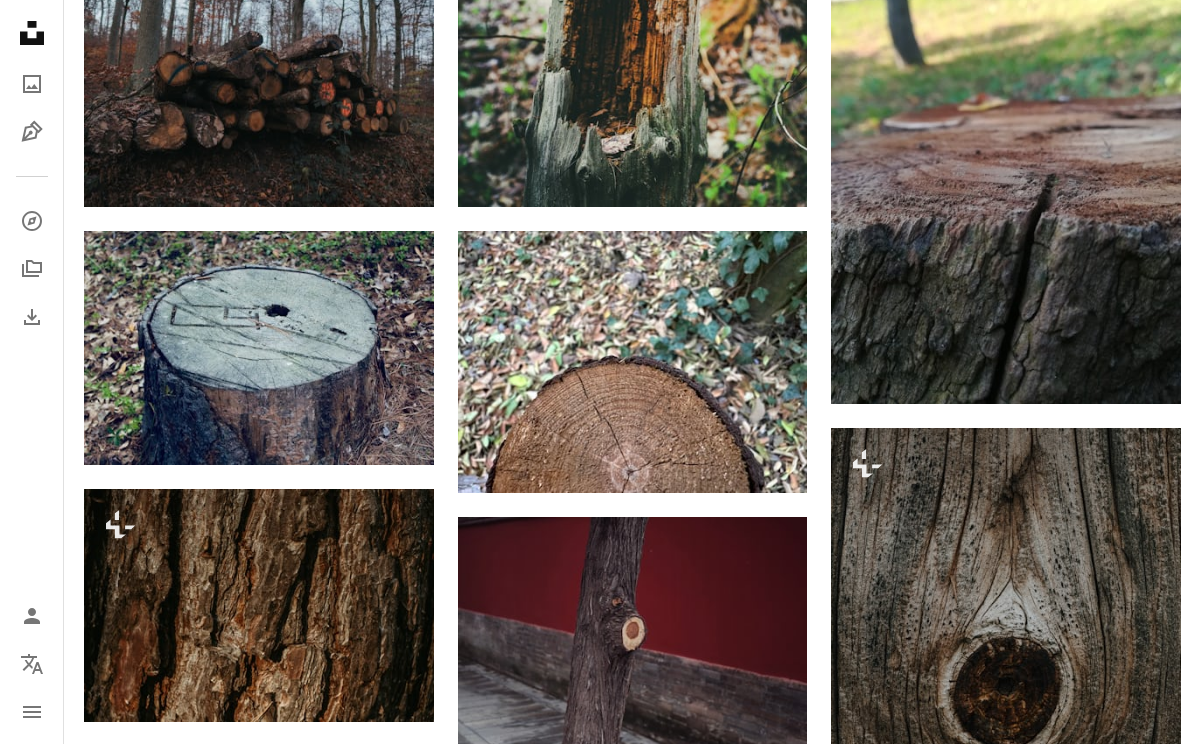 scroll, scrollTop: 0, scrollLeft: 0, axis: both 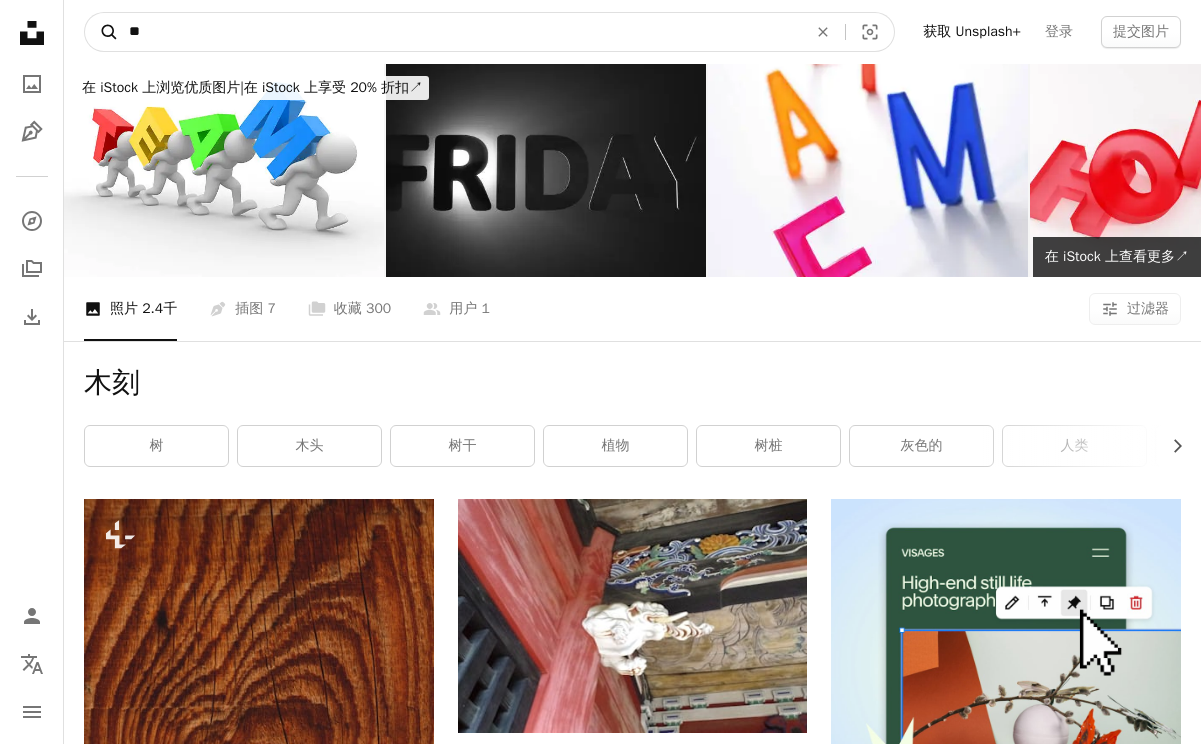 drag, startPoint x: 221, startPoint y: 34, endPoint x: 118, endPoint y: 32, distance: 103.01942 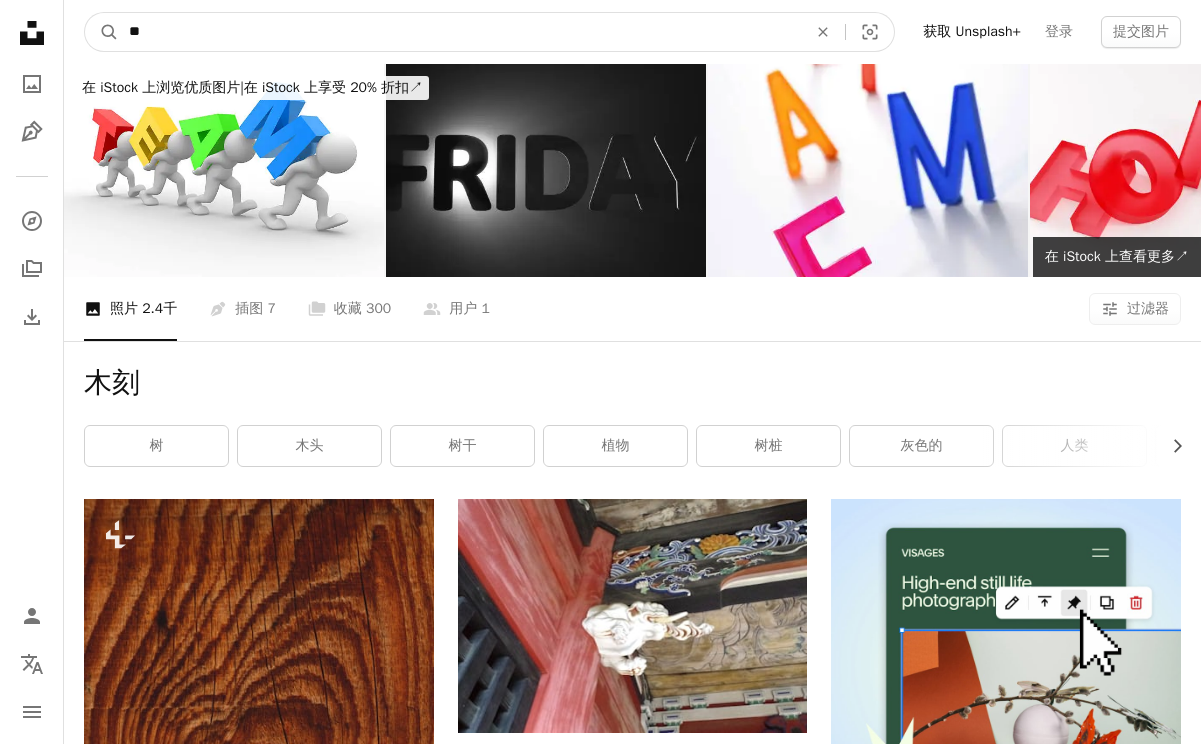 click on "**" at bounding box center (460, 32) 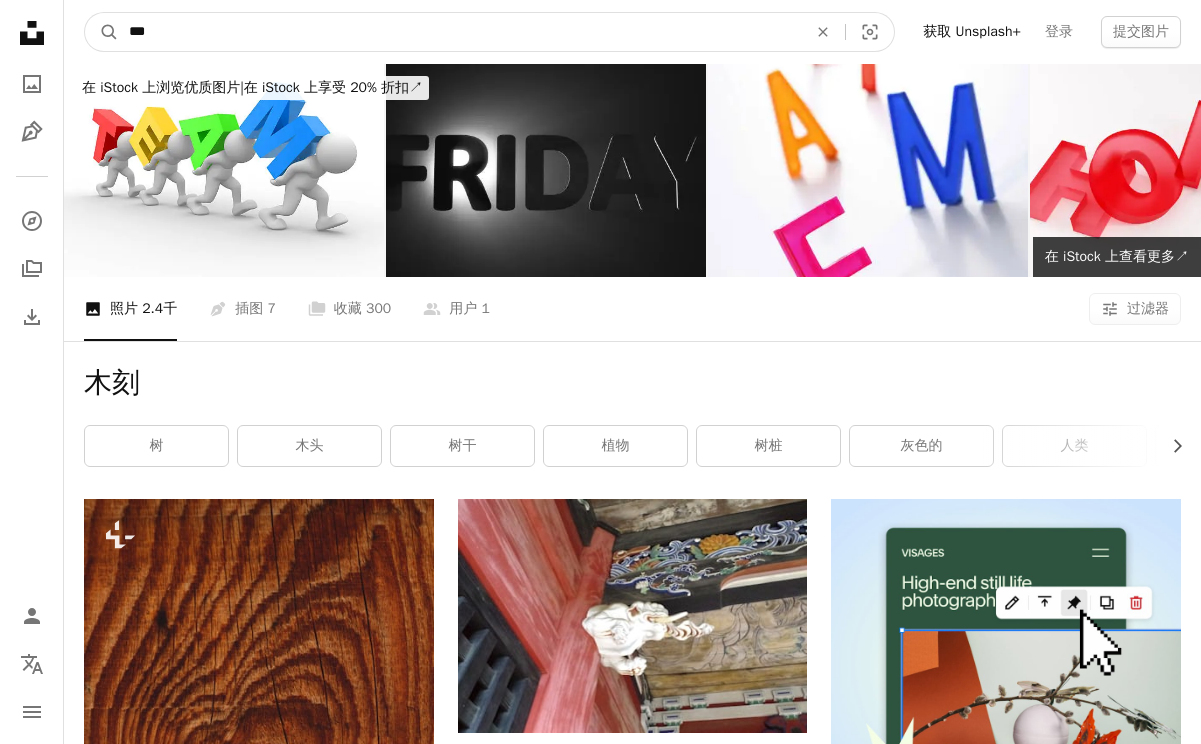 type on "**" 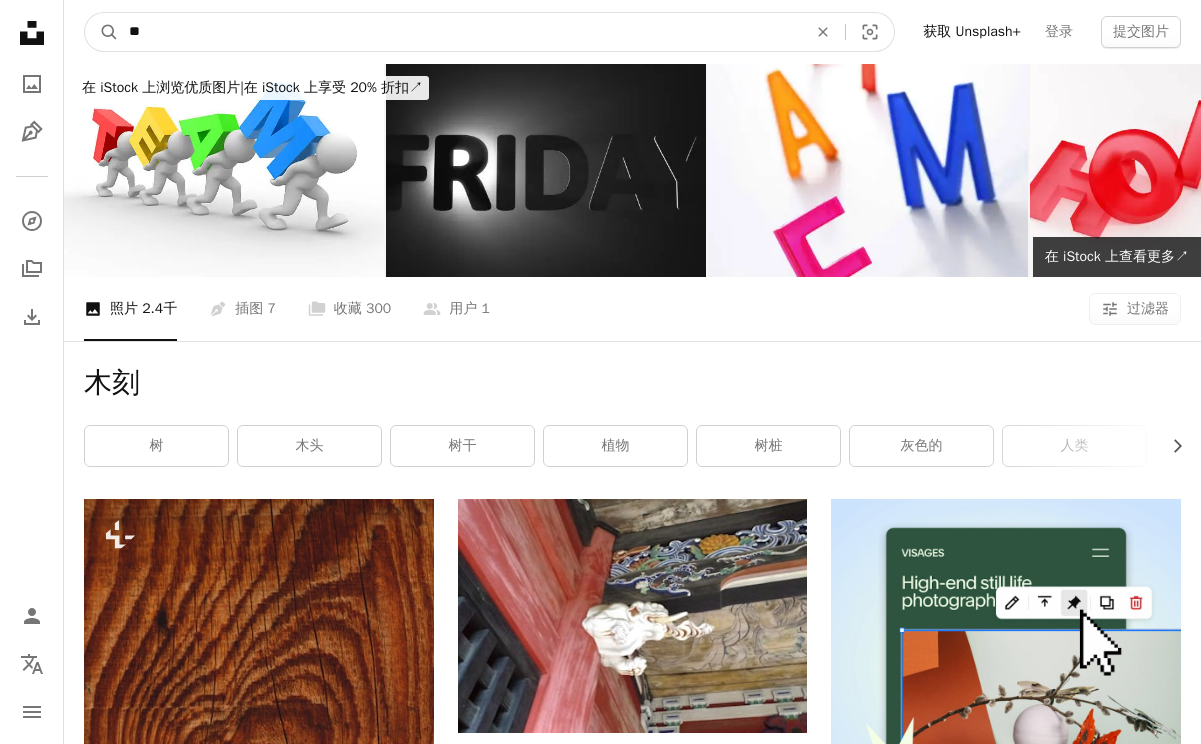 click on "A magnifying glass" at bounding box center [102, 32] 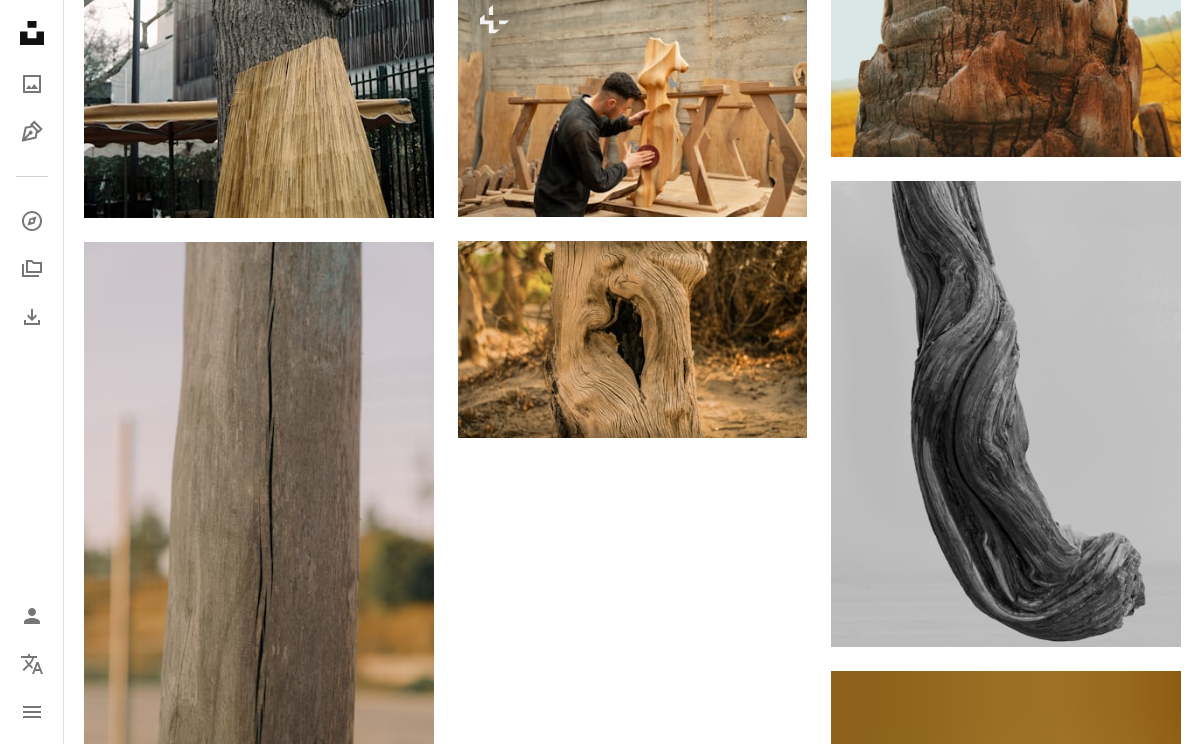 scroll, scrollTop: 2835, scrollLeft: 0, axis: vertical 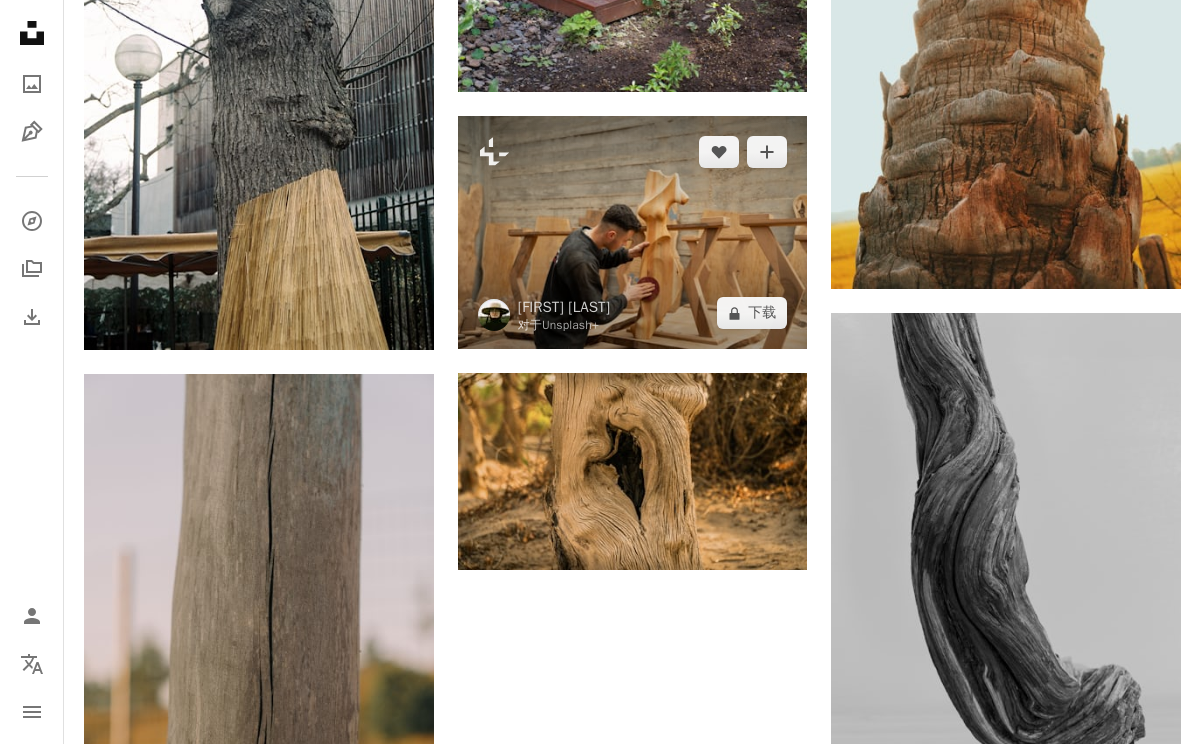 click at bounding box center (633, 232) 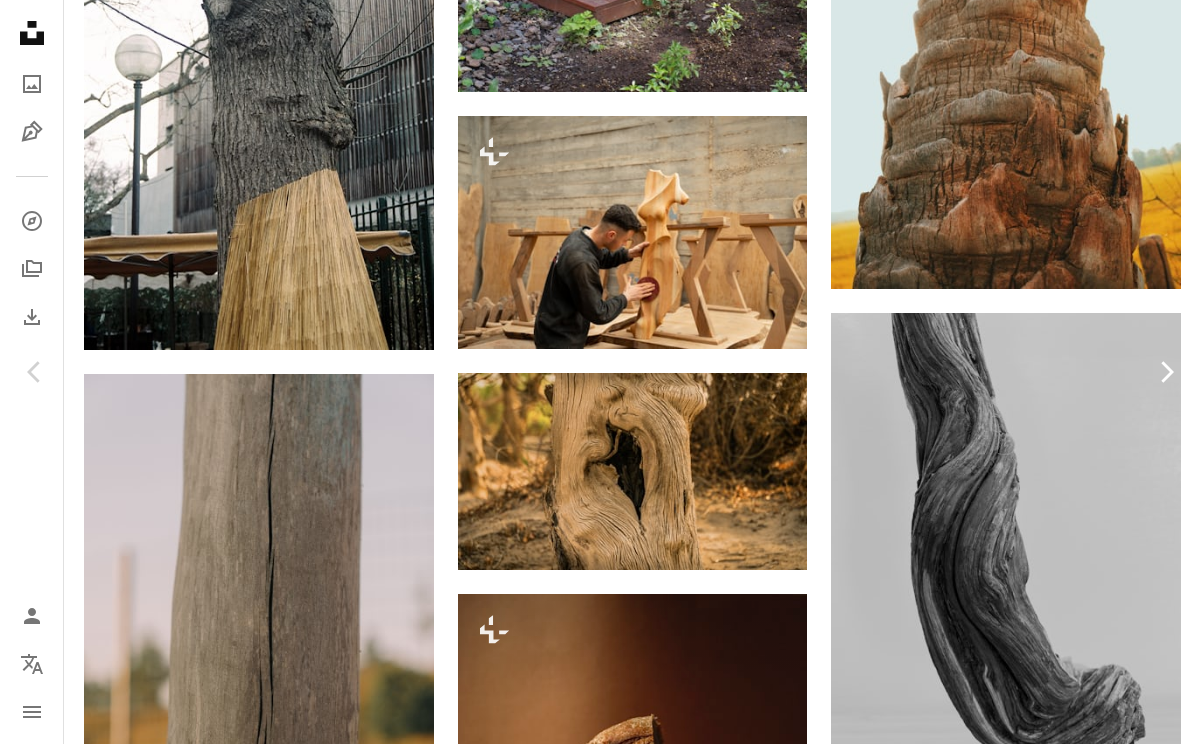 type 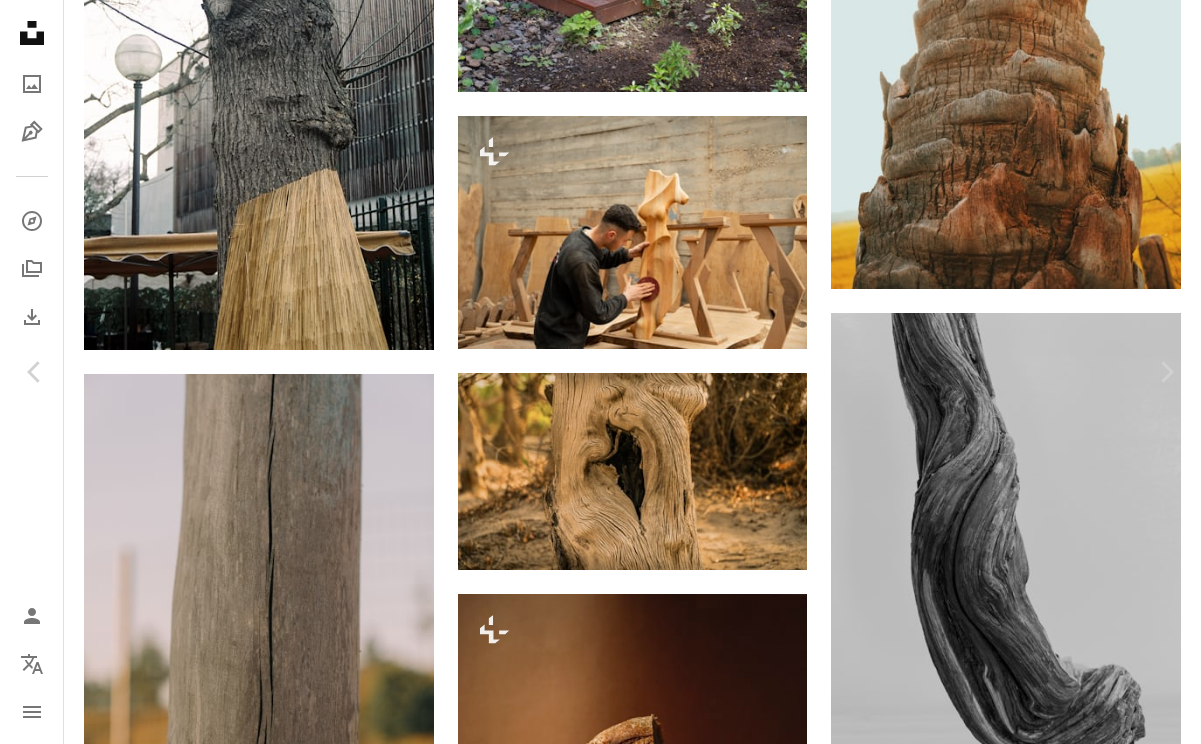 click on "An X shape" at bounding box center (20, 20) 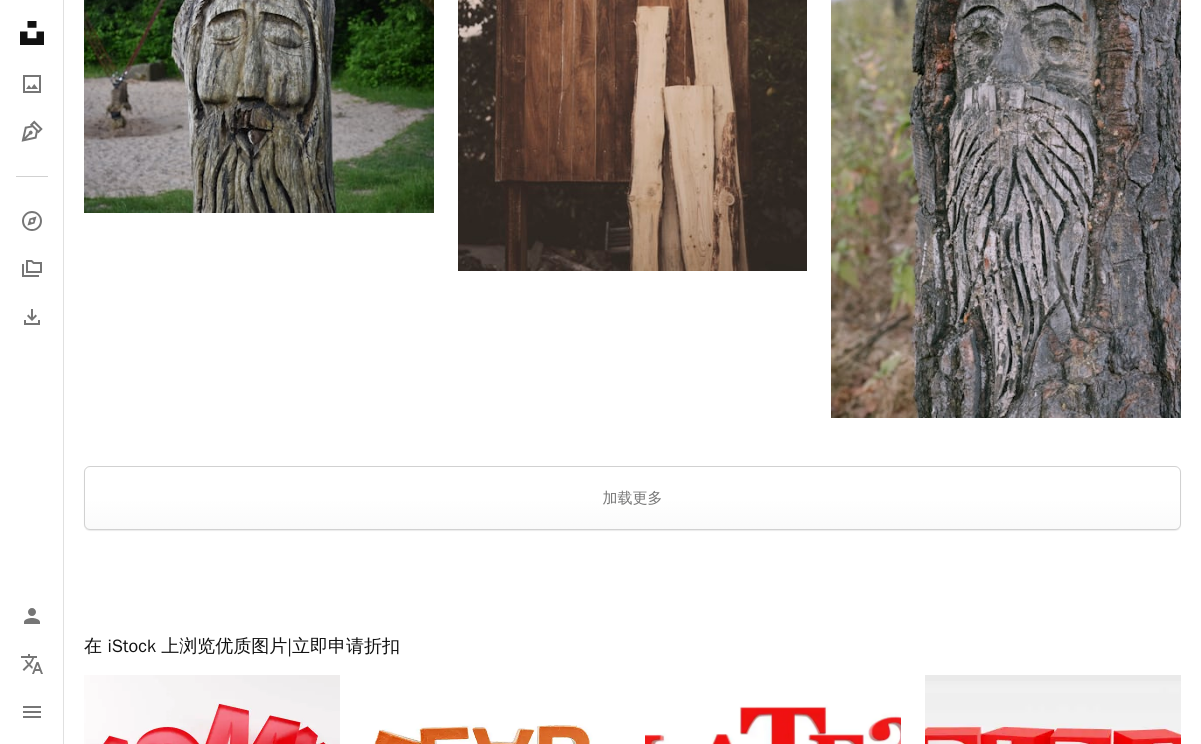 scroll, scrollTop: 6632, scrollLeft: 0, axis: vertical 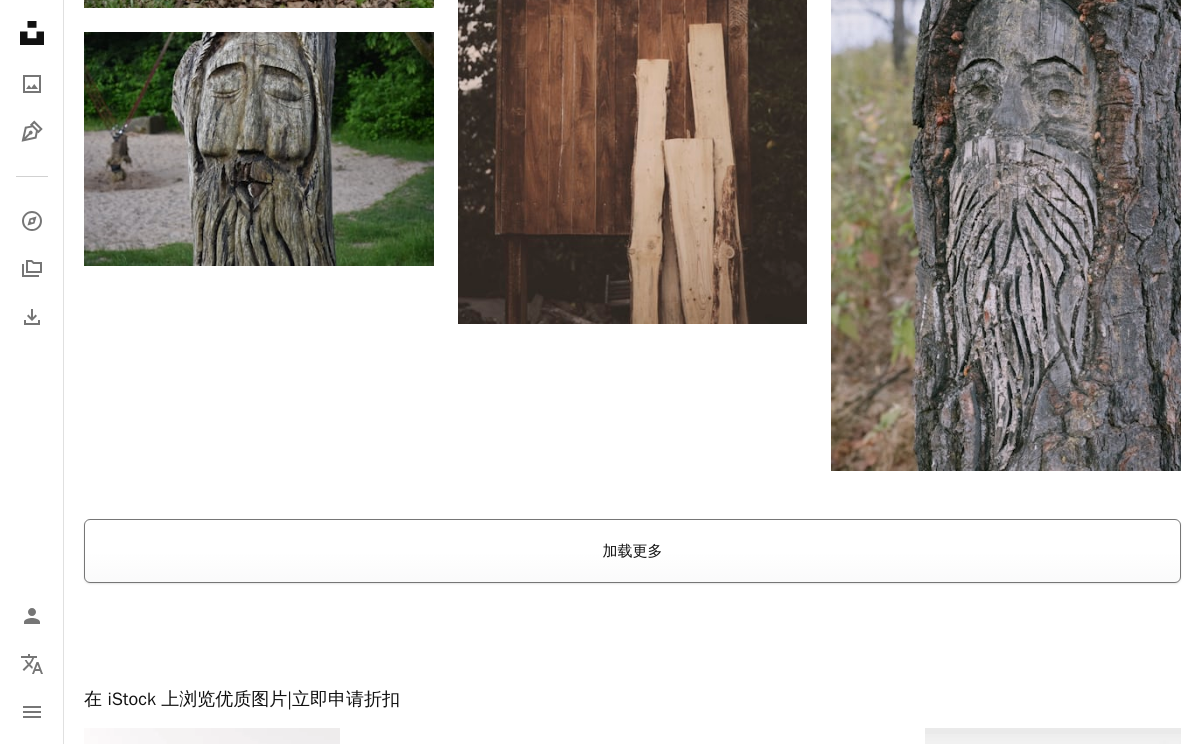 click on "加载更多" at bounding box center (632, 551) 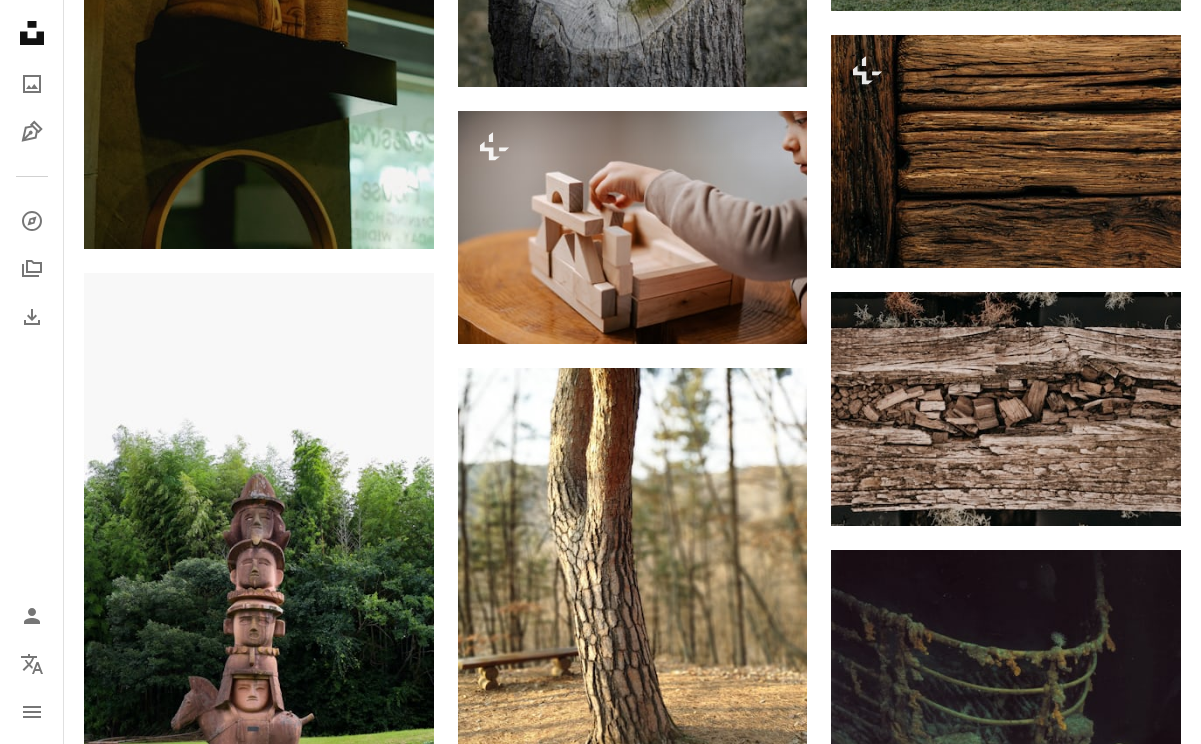 scroll, scrollTop: 8690, scrollLeft: 0, axis: vertical 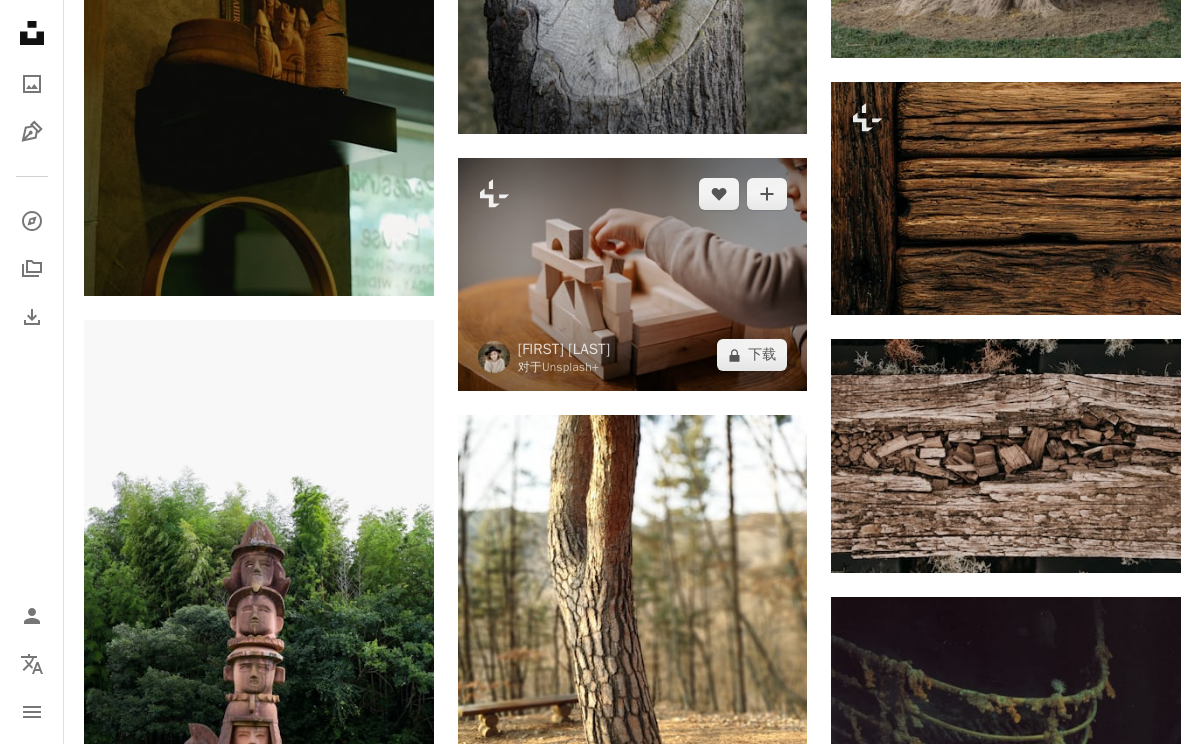 click at bounding box center [633, 274] 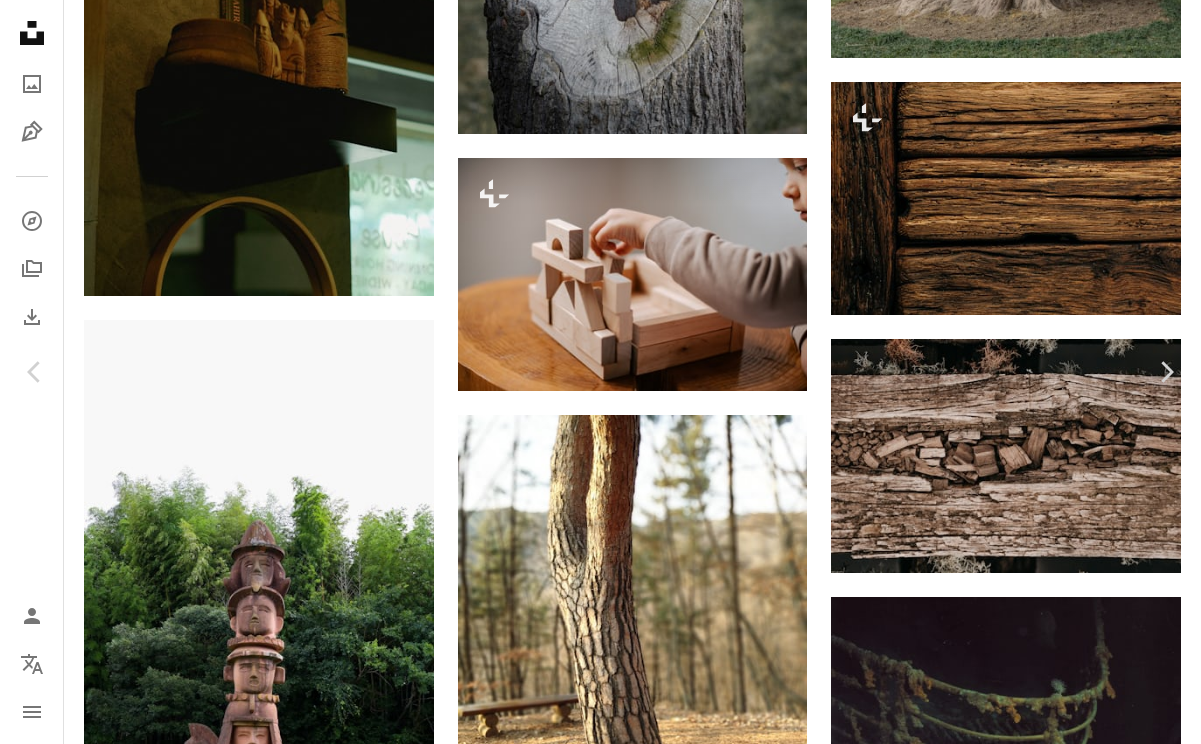 type 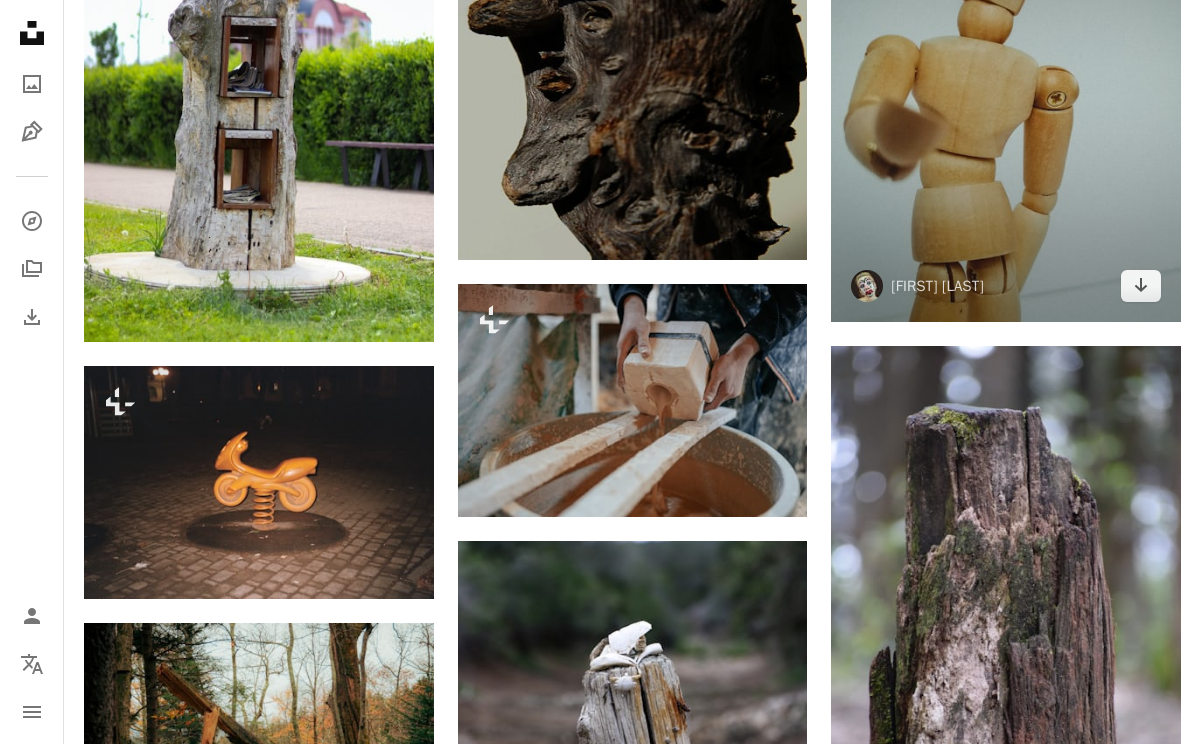 scroll, scrollTop: 27695, scrollLeft: 0, axis: vertical 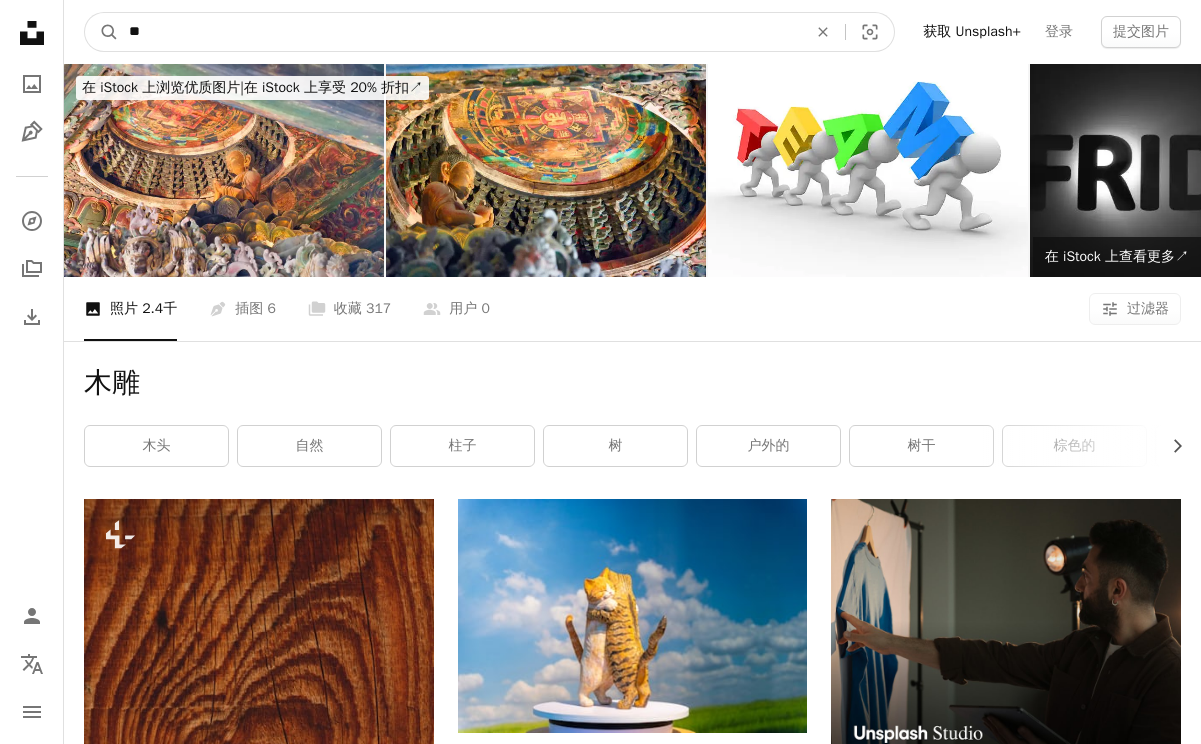 drag, startPoint x: 273, startPoint y: 28, endPoint x: 0, endPoint y: -6, distance: 275.10907 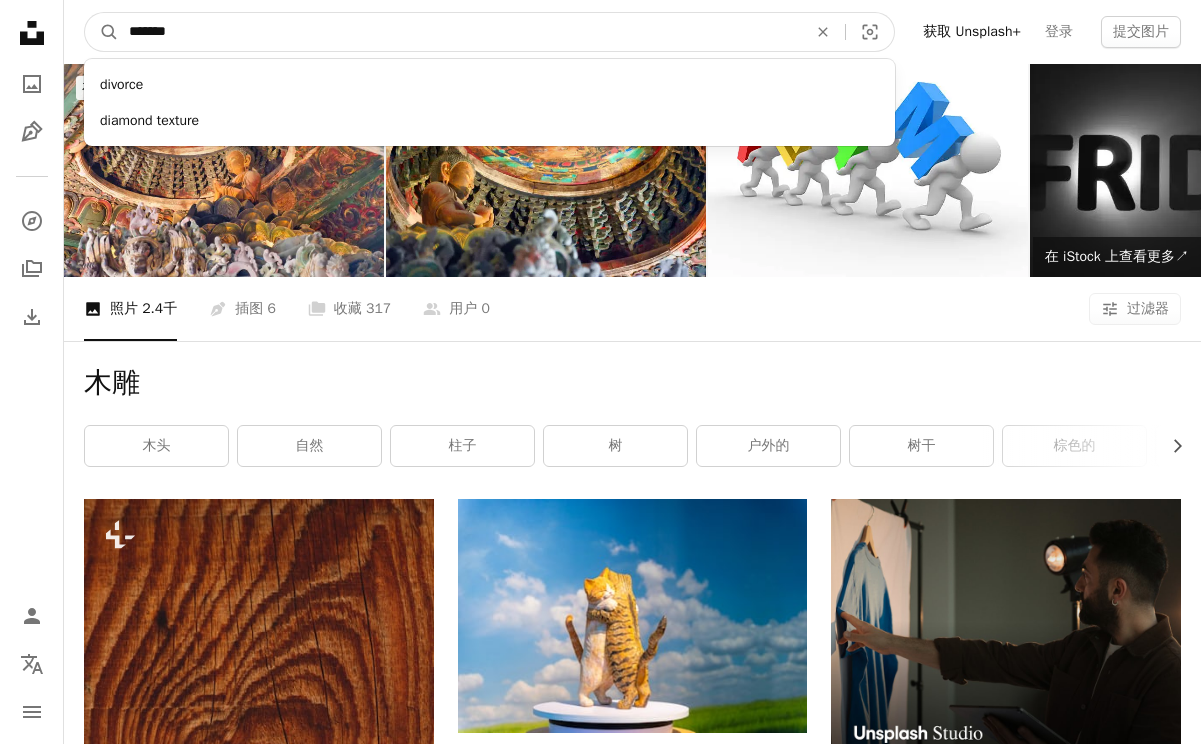 type on "**" 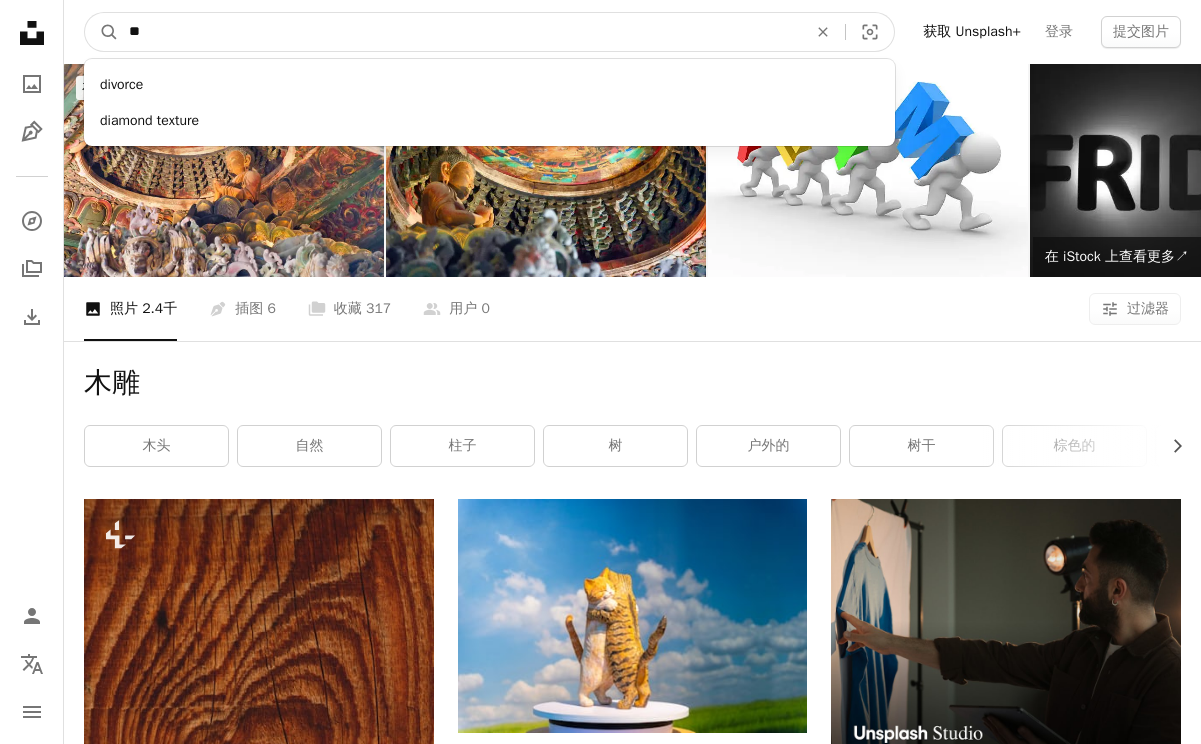 click on "A magnifying glass" at bounding box center (102, 32) 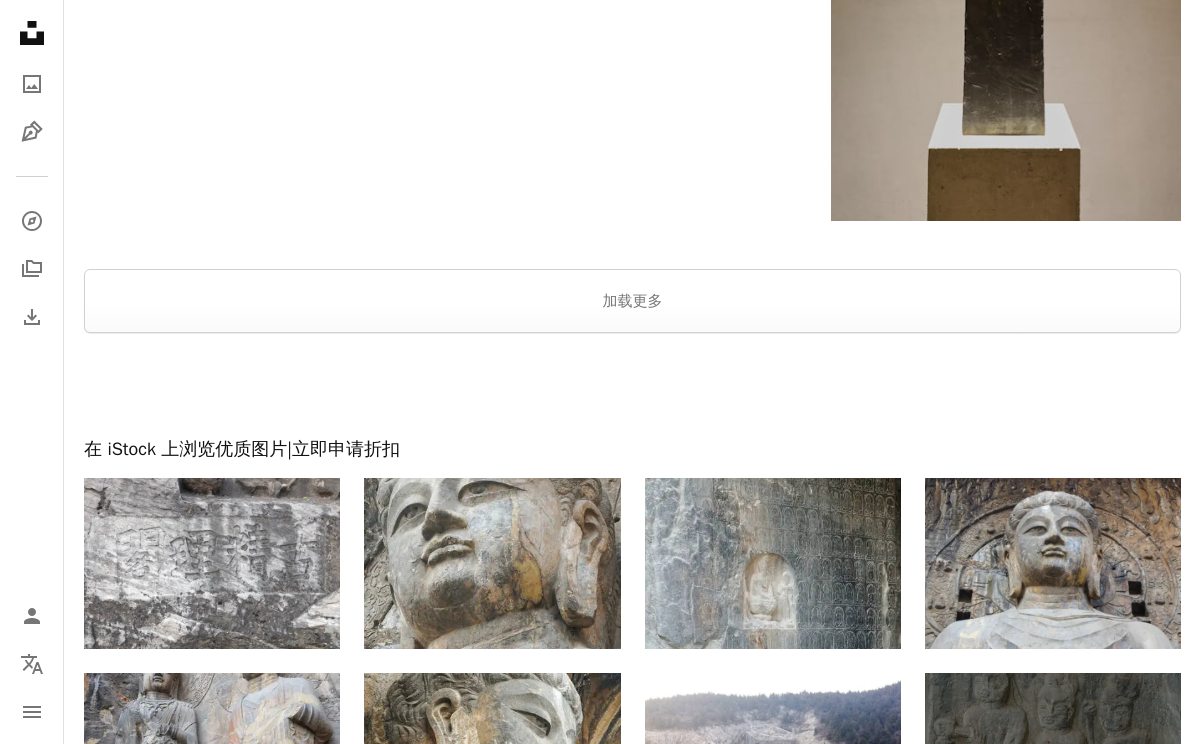 scroll, scrollTop: 3582, scrollLeft: 0, axis: vertical 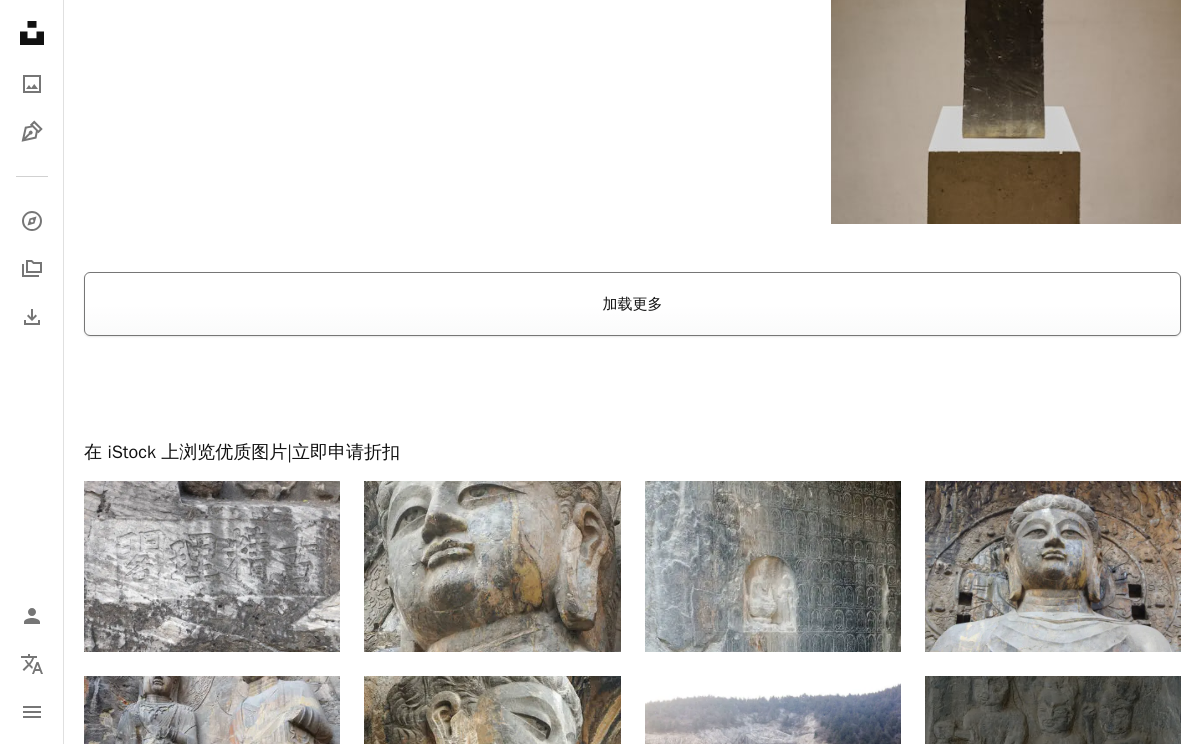 click on "加载更多" at bounding box center (632, 304) 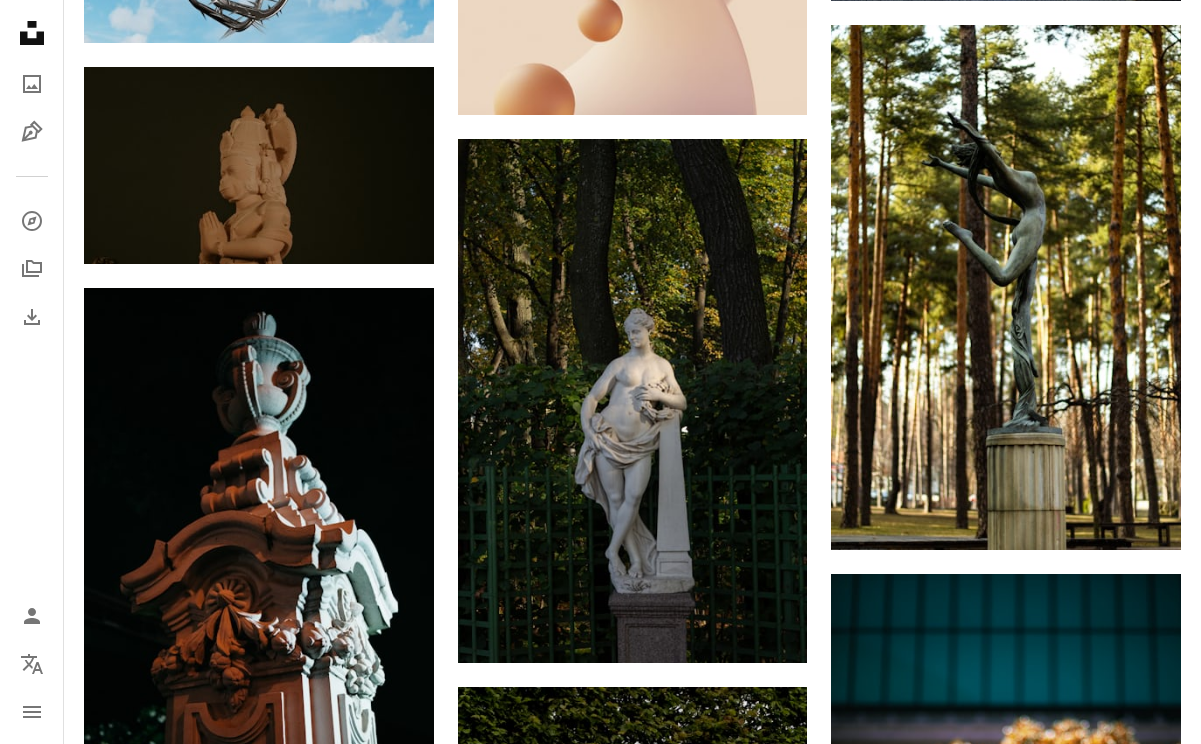 scroll, scrollTop: 17338, scrollLeft: 0, axis: vertical 